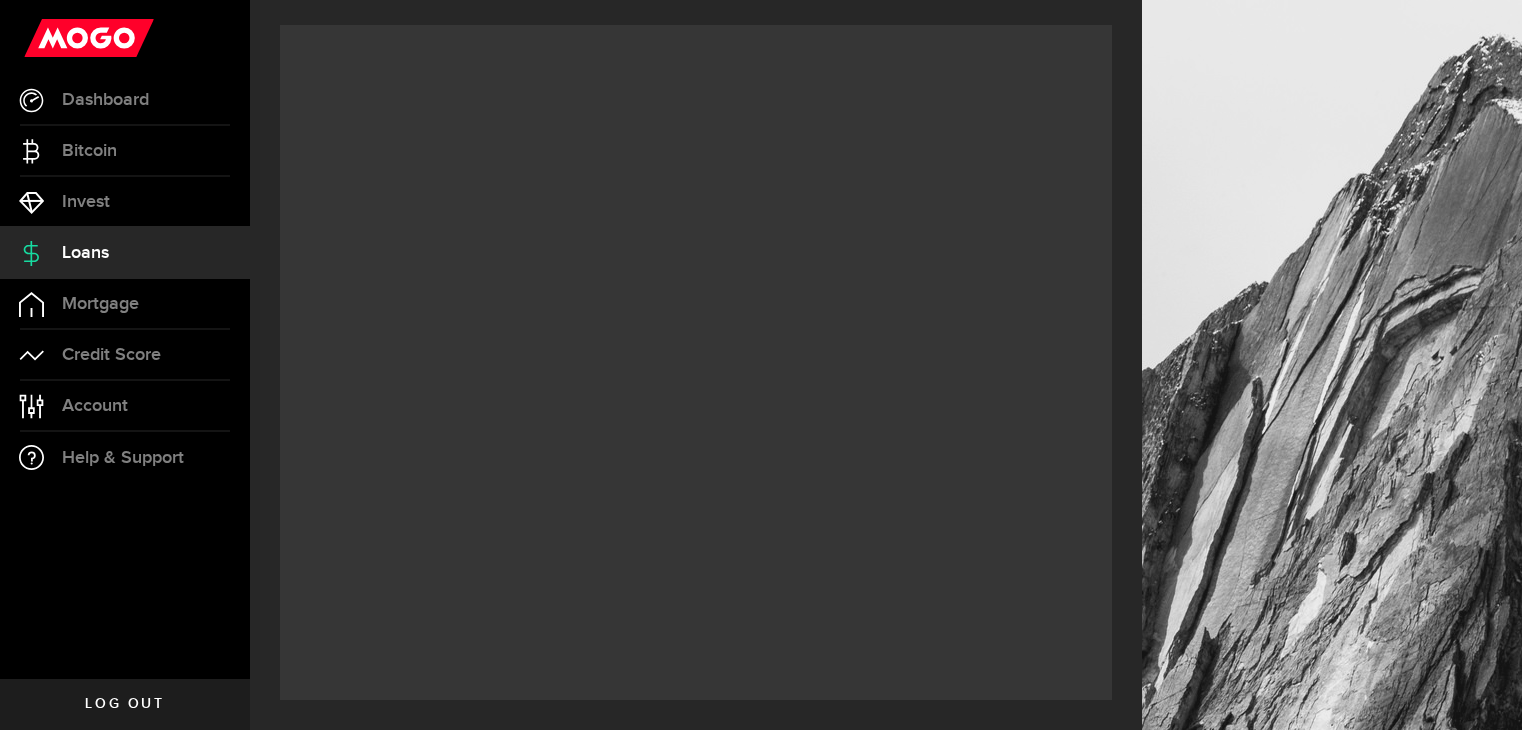 scroll, scrollTop: 0, scrollLeft: 0, axis: both 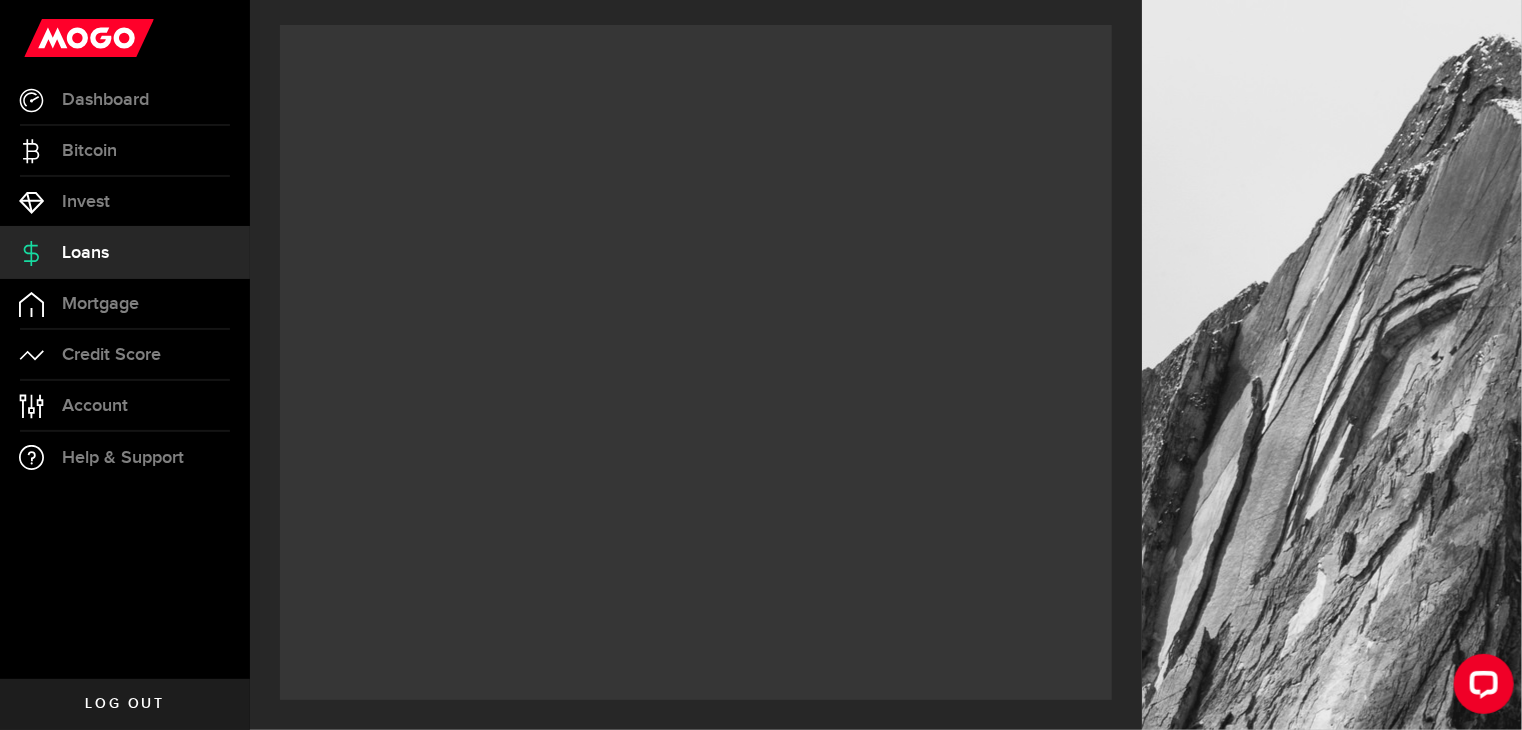 click on "Loans" at bounding box center (125, 253) 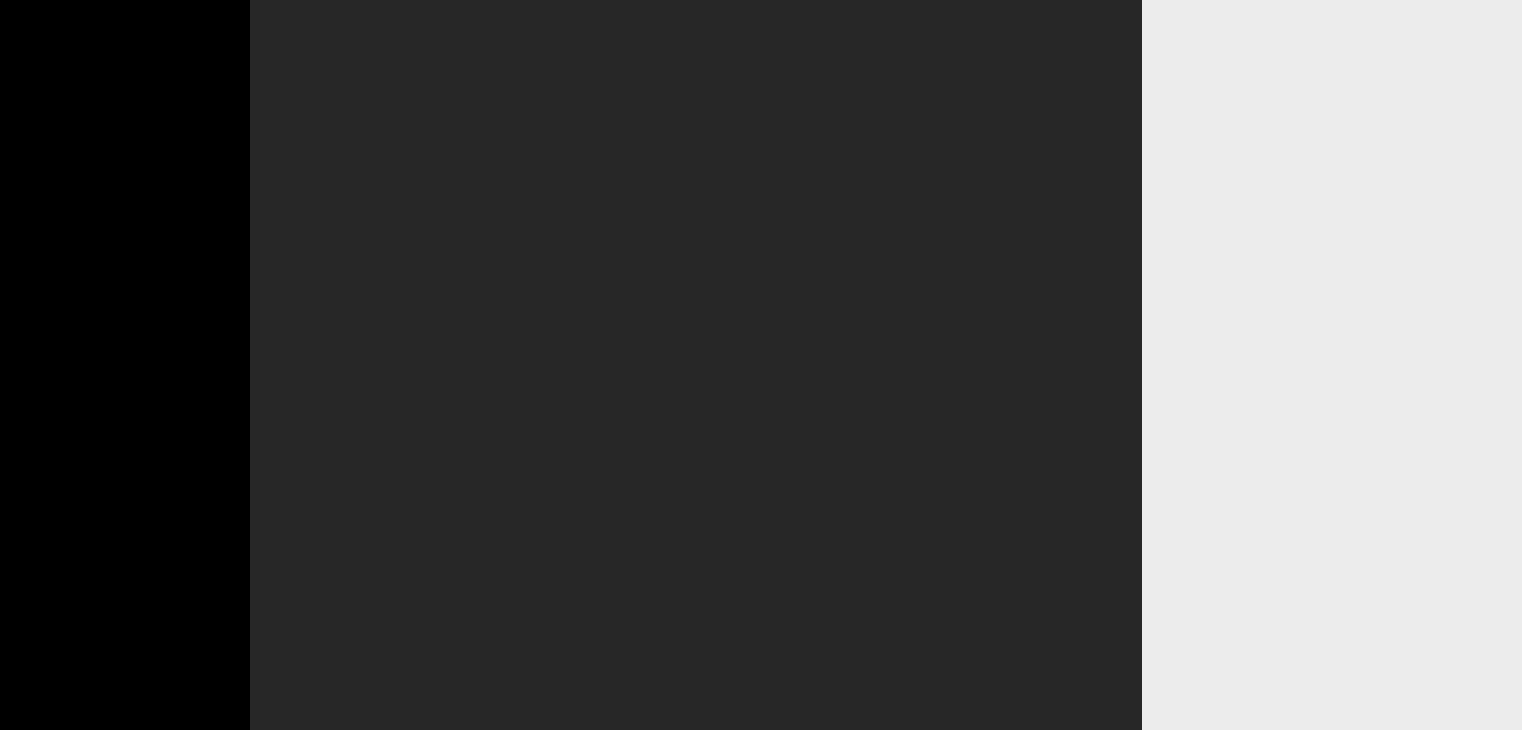 scroll, scrollTop: 0, scrollLeft: 0, axis: both 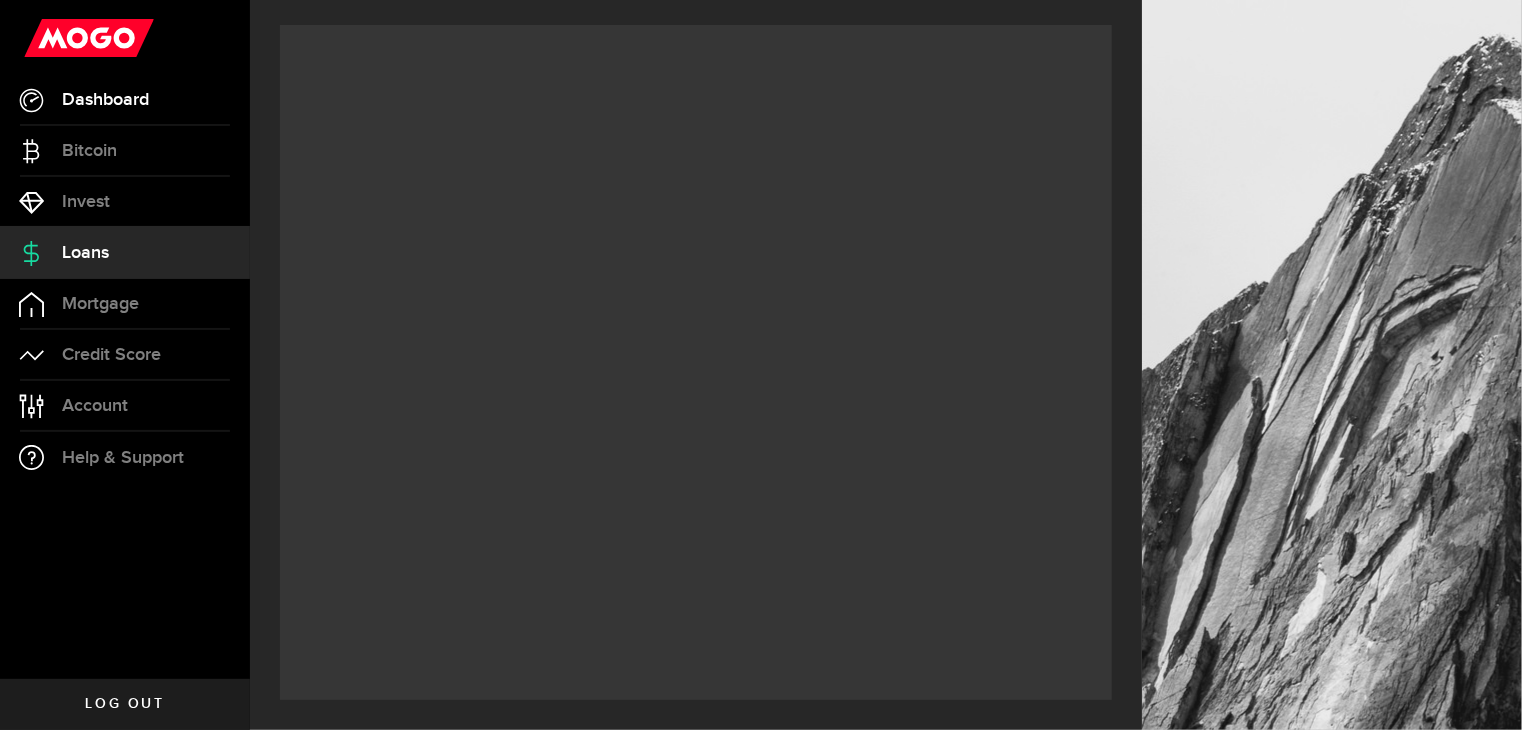 click on "Dashboard" at bounding box center (125, 100) 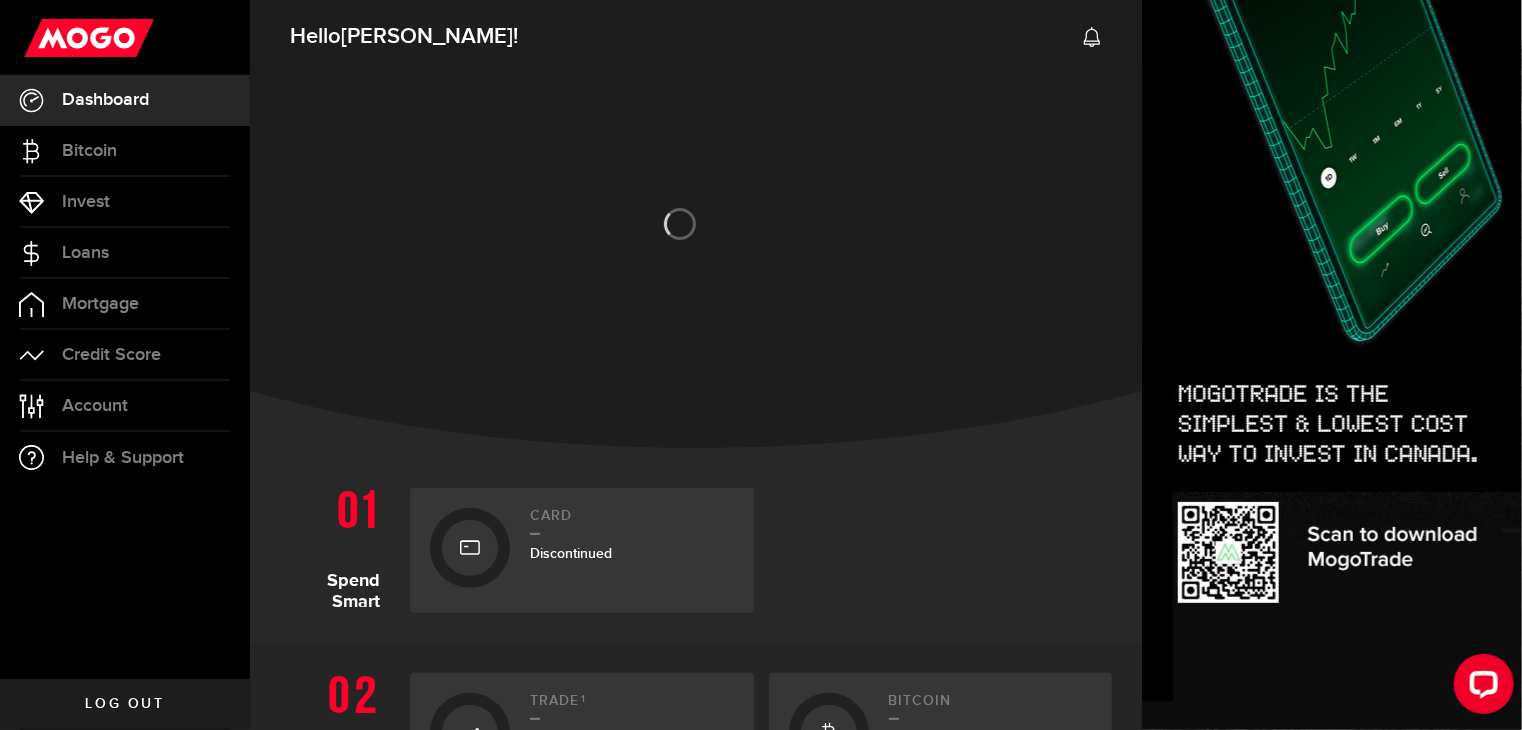 scroll, scrollTop: 638, scrollLeft: 0, axis: vertical 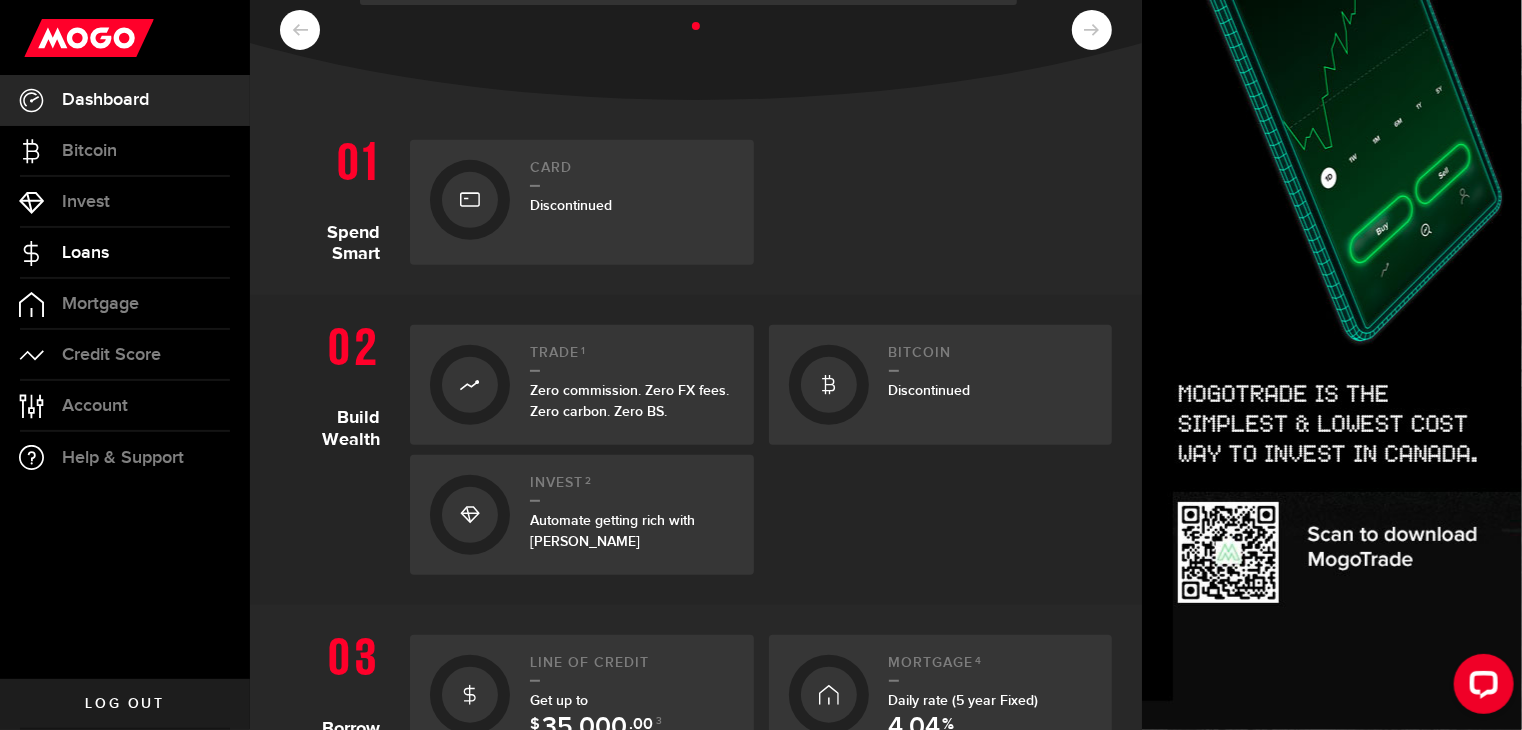 click on "Loans" at bounding box center (125, 253) 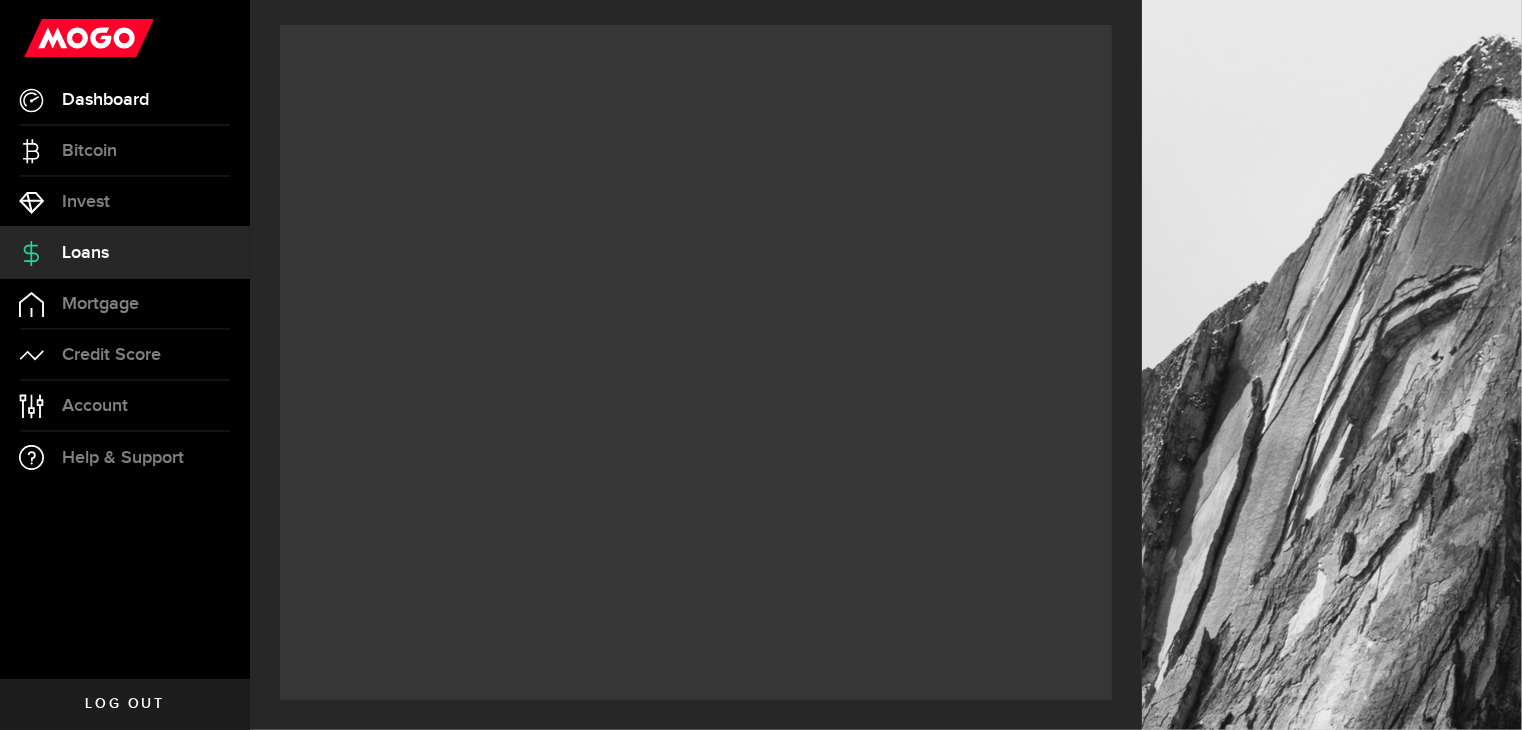 click on "Dashboard" at bounding box center [105, 100] 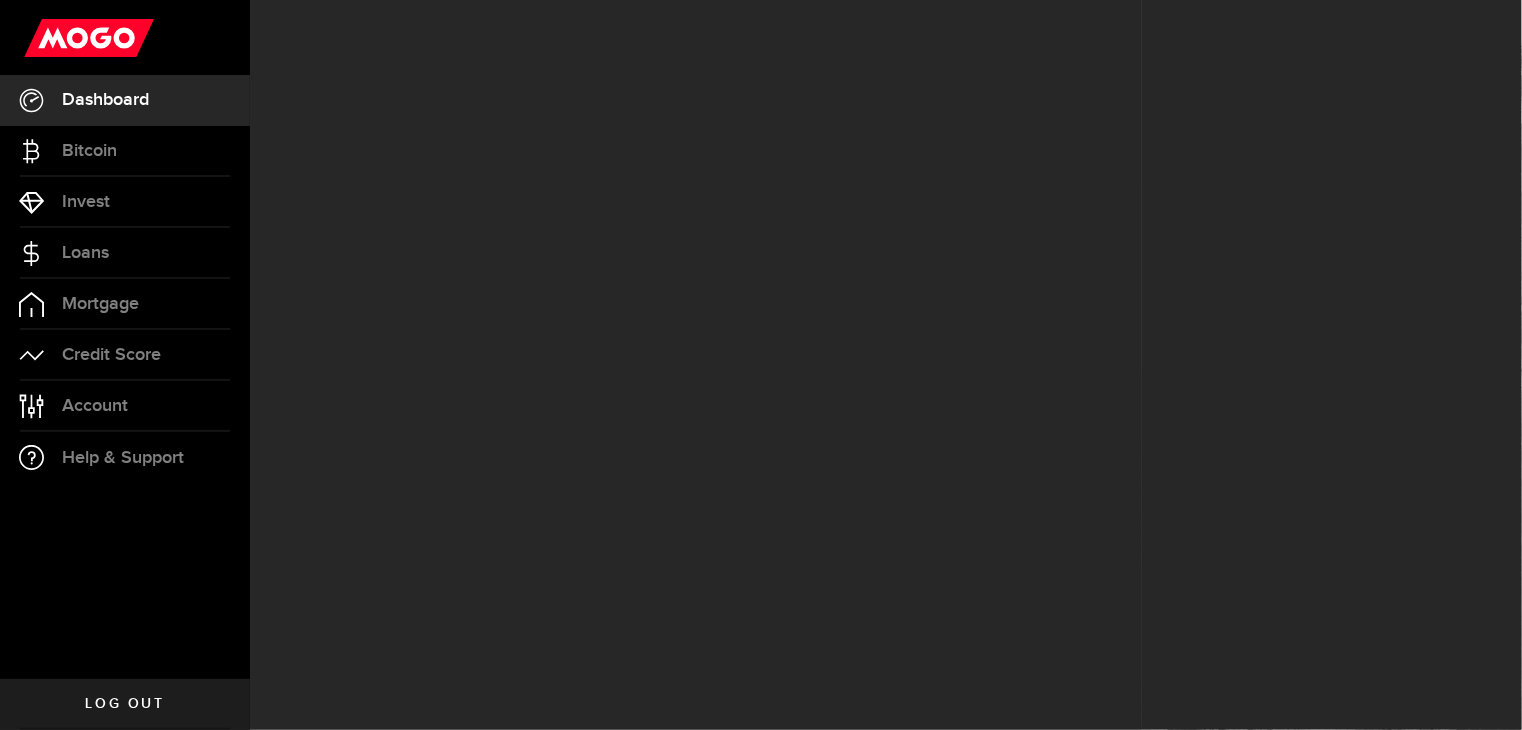 scroll, scrollTop: 0, scrollLeft: 0, axis: both 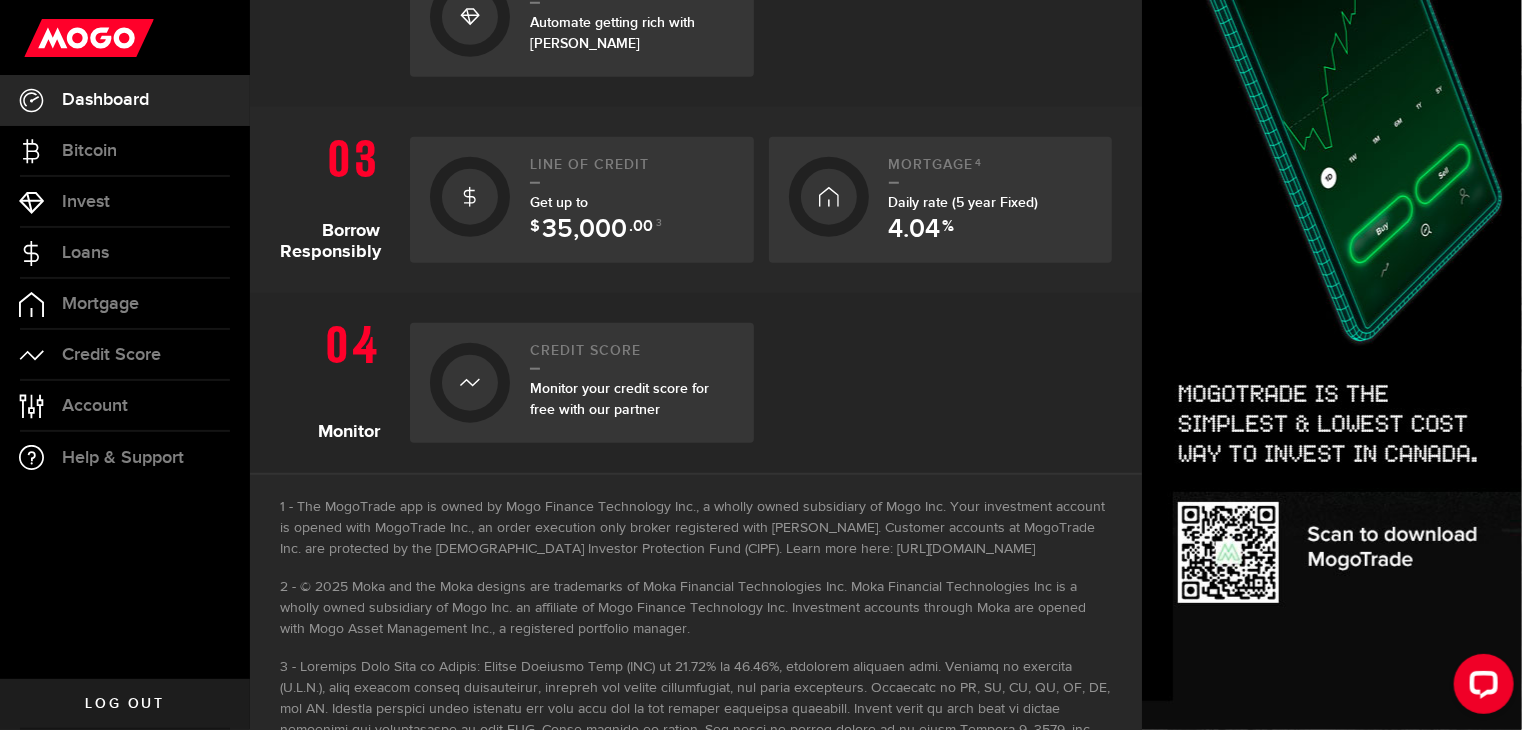 click on "Line of credit" at bounding box center (632, 170) 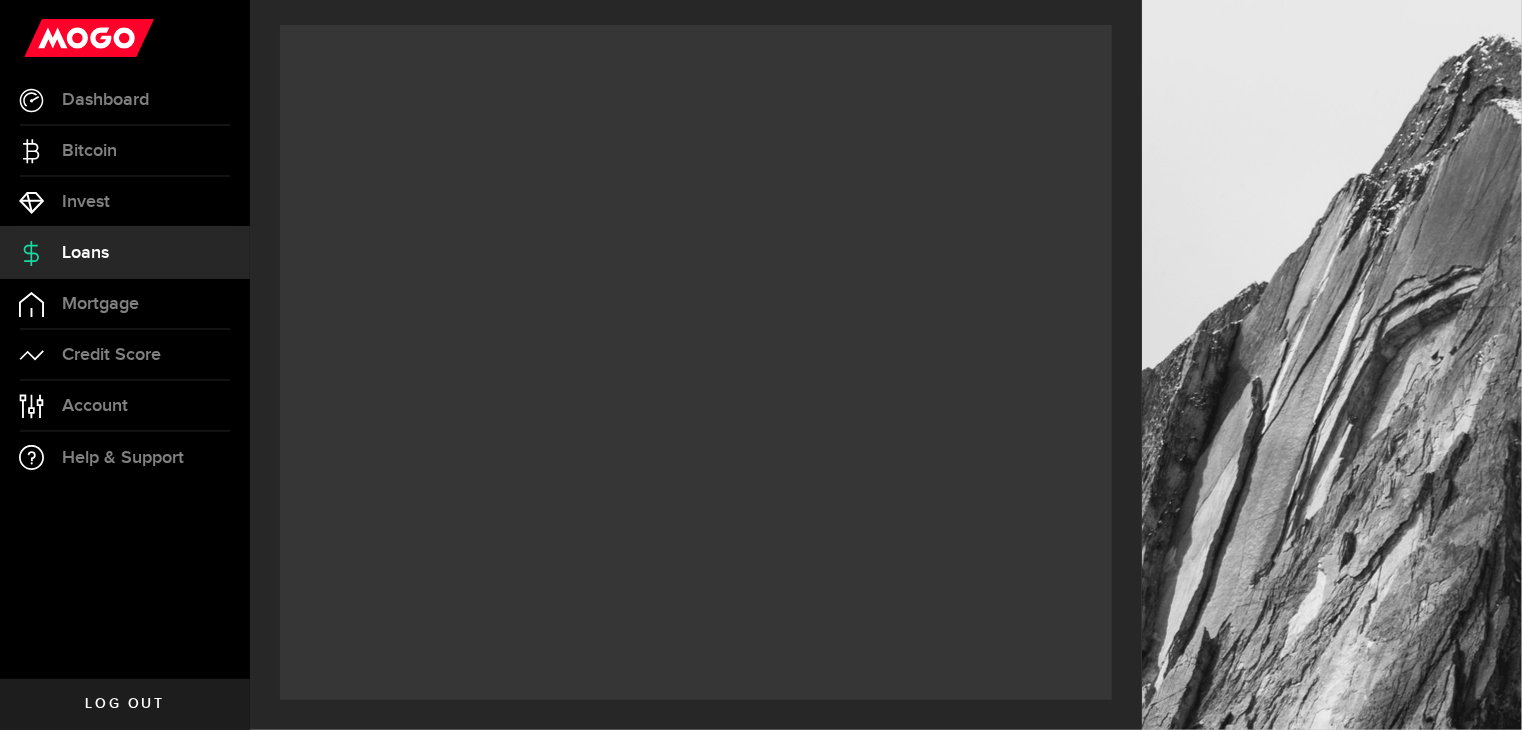 click on "Loans" at bounding box center [125, 253] 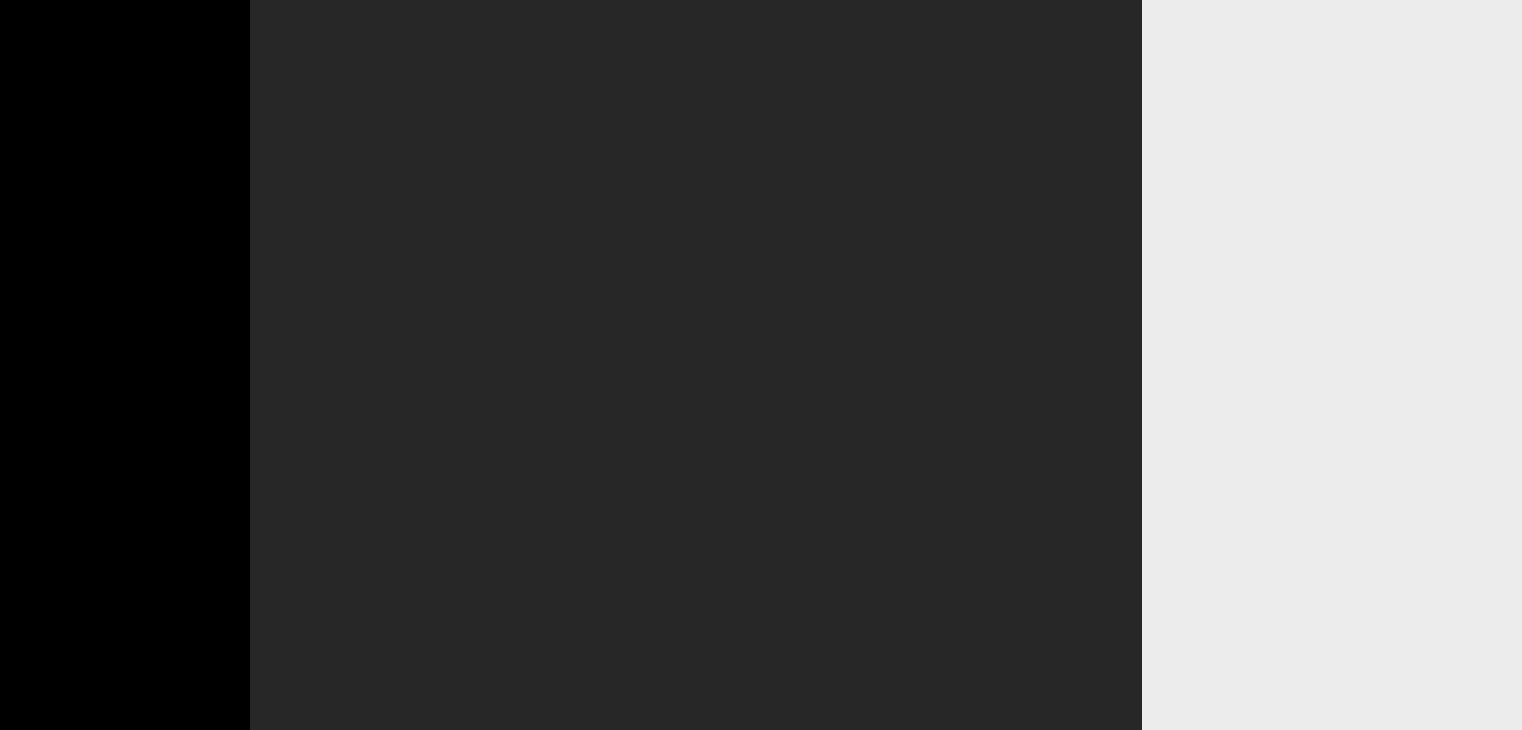scroll, scrollTop: 0, scrollLeft: 0, axis: both 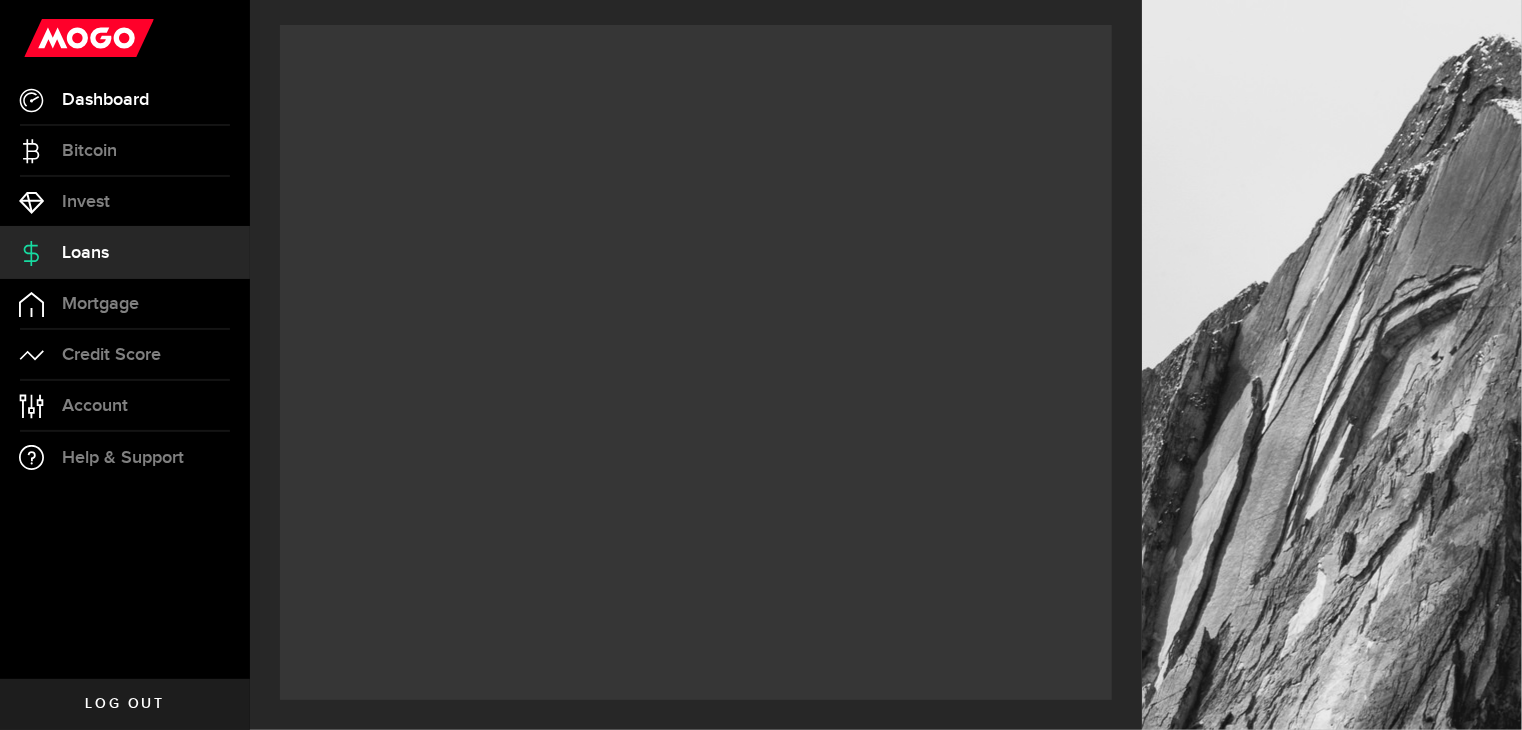 click on "Dashboard" at bounding box center (105, 100) 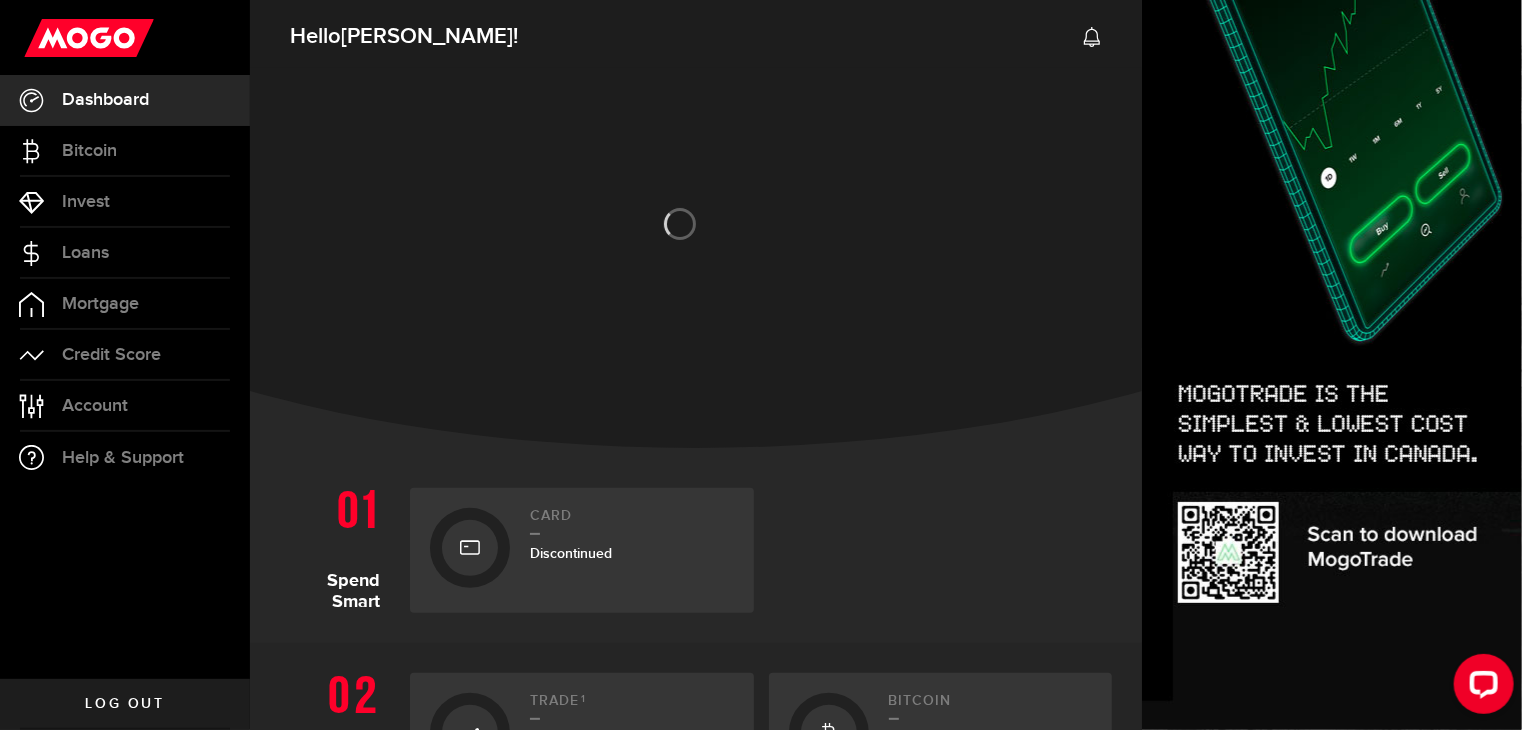 scroll, scrollTop: 638, scrollLeft: 0, axis: vertical 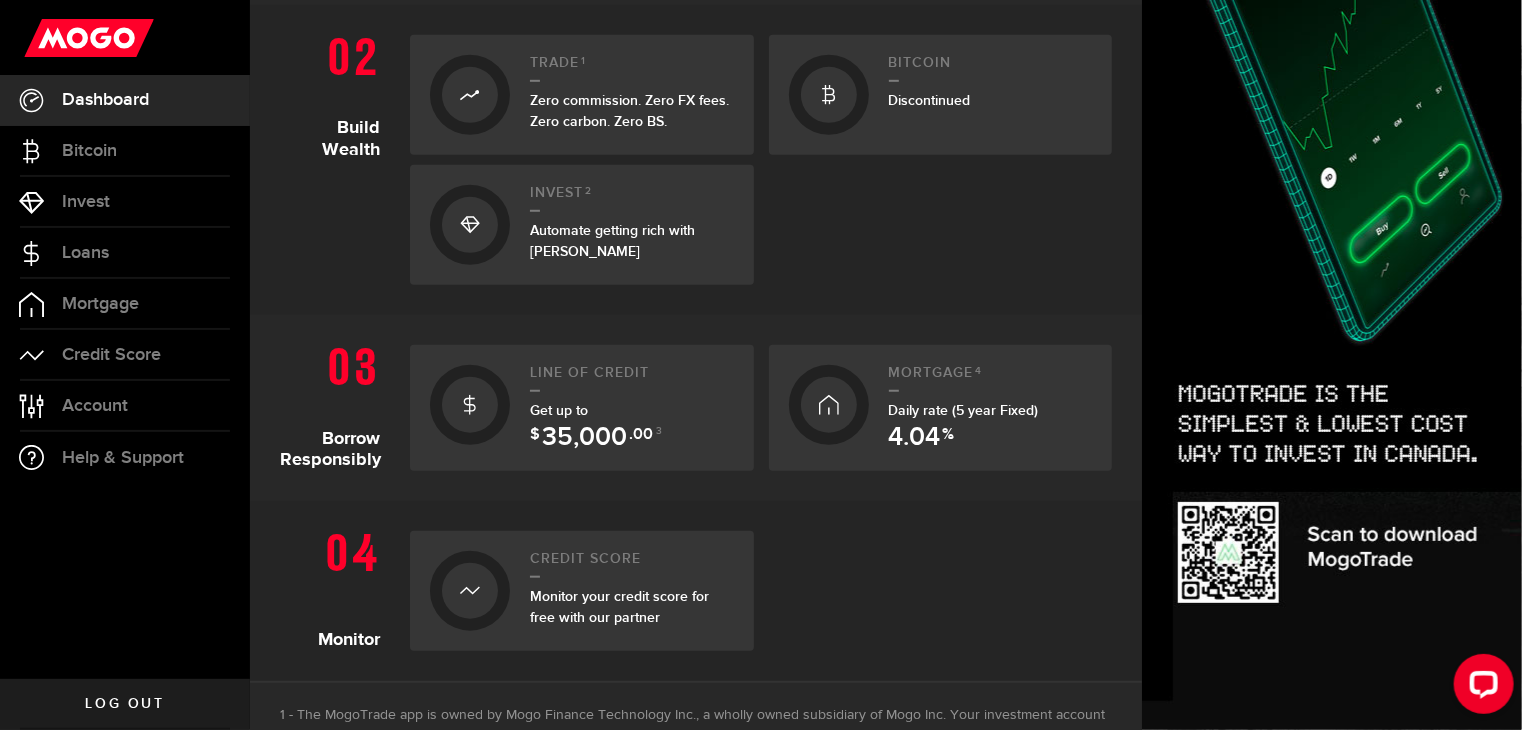 click on "Line of credit Get up to
$
35,000
.00
3" at bounding box center [582, 408] 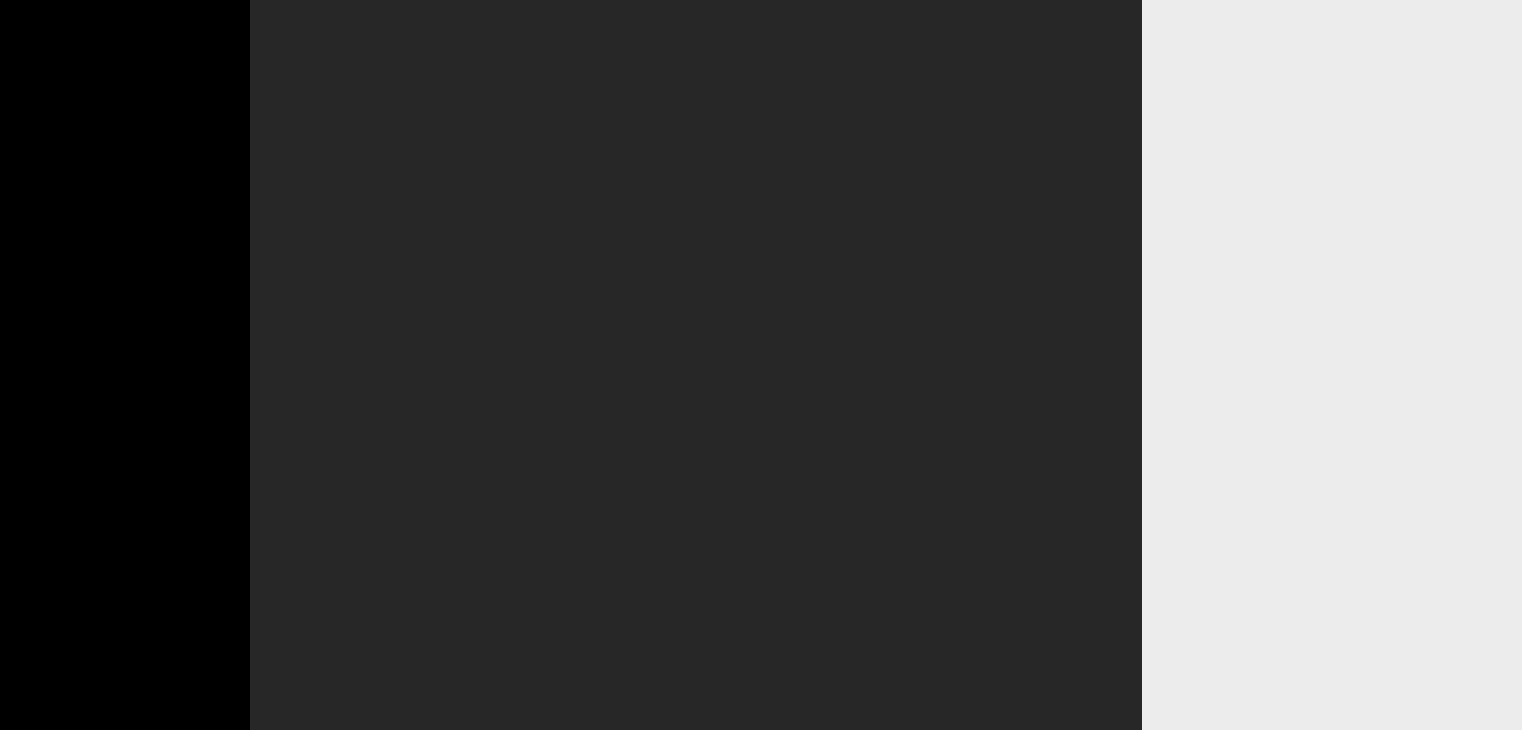 scroll, scrollTop: 0, scrollLeft: 0, axis: both 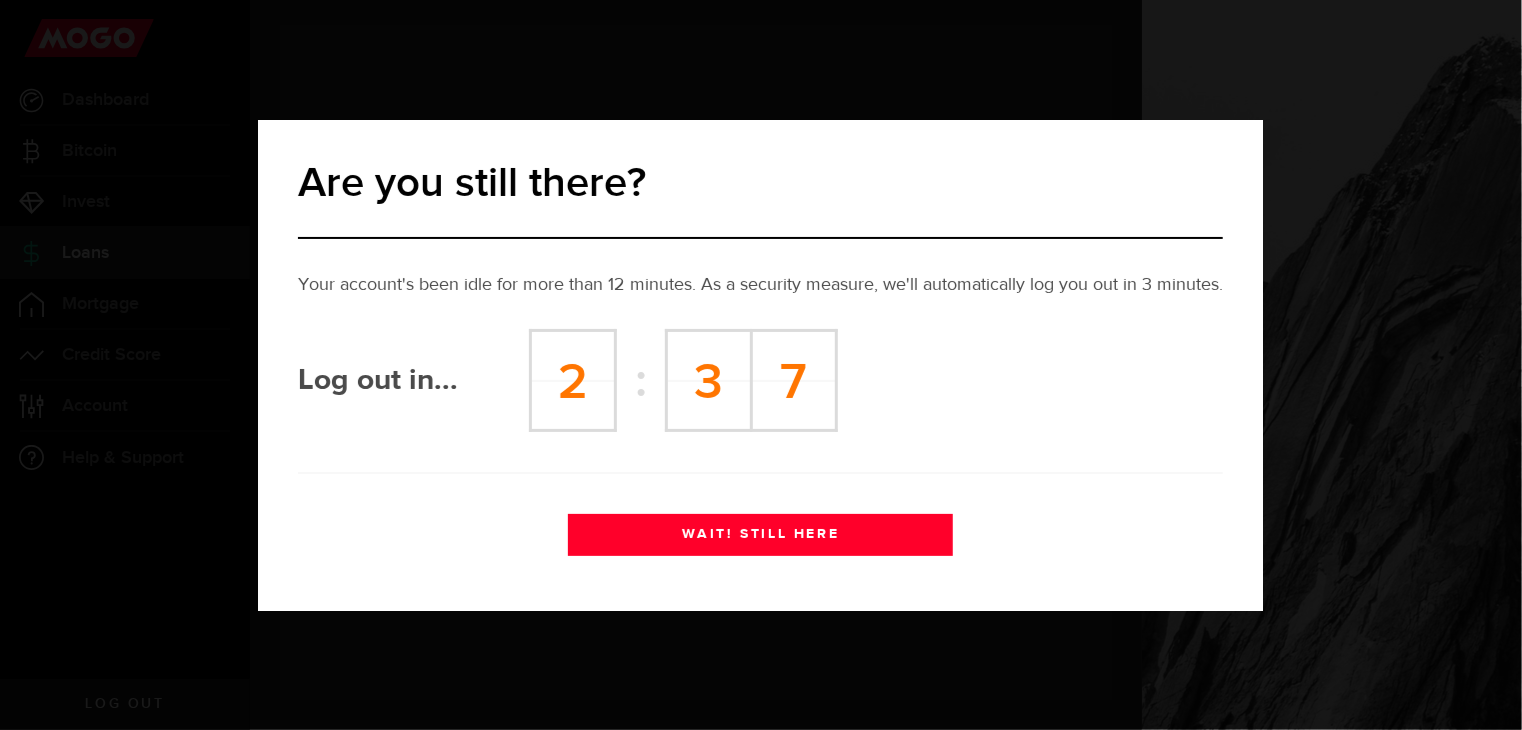 click on "WAIT! STILL HERE" at bounding box center [760, 535] 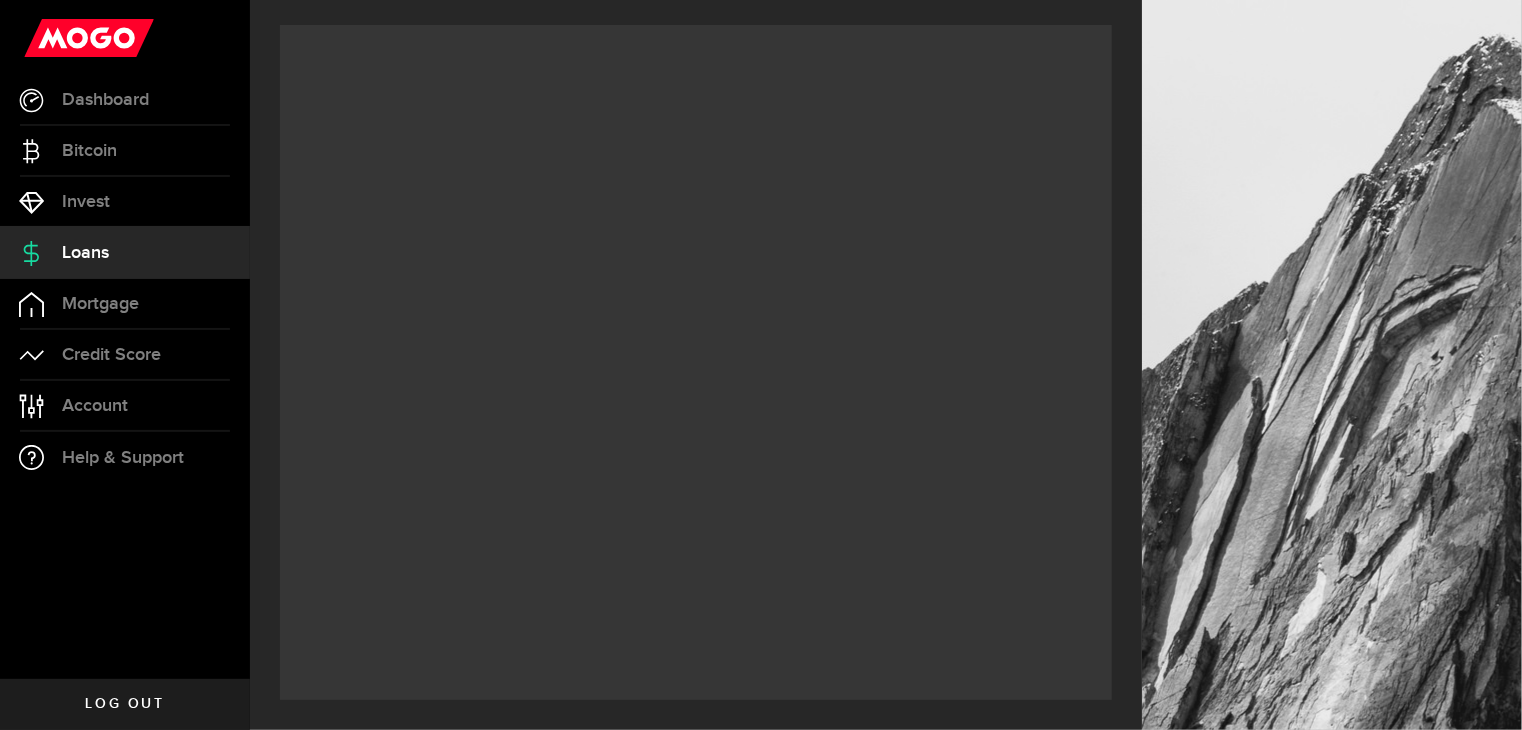 click on "Loans" at bounding box center [85, 253] 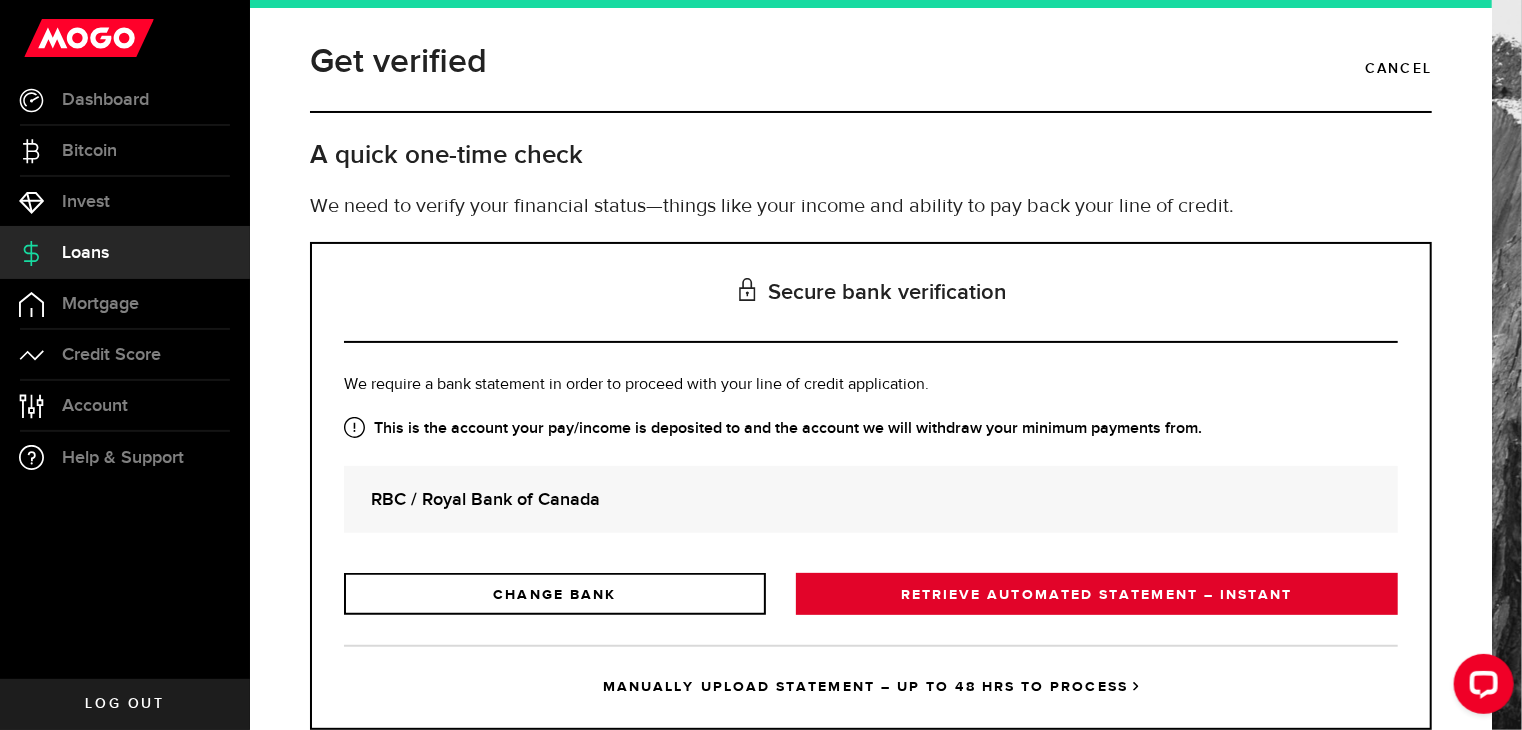 click on "RETRIEVE AUTOMATED STATEMENT – INSTANT" at bounding box center [1097, 594] 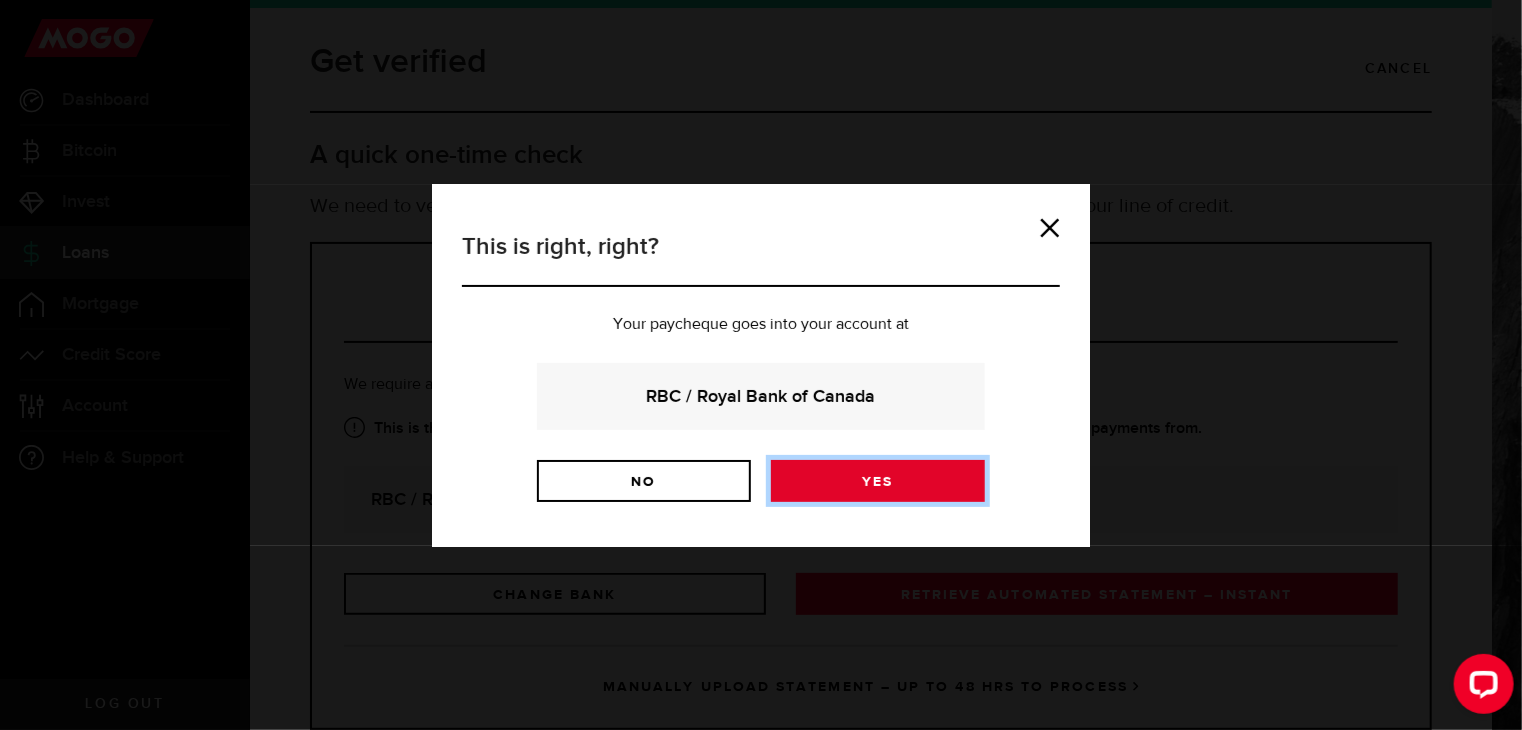 click on "Yes" at bounding box center (878, 481) 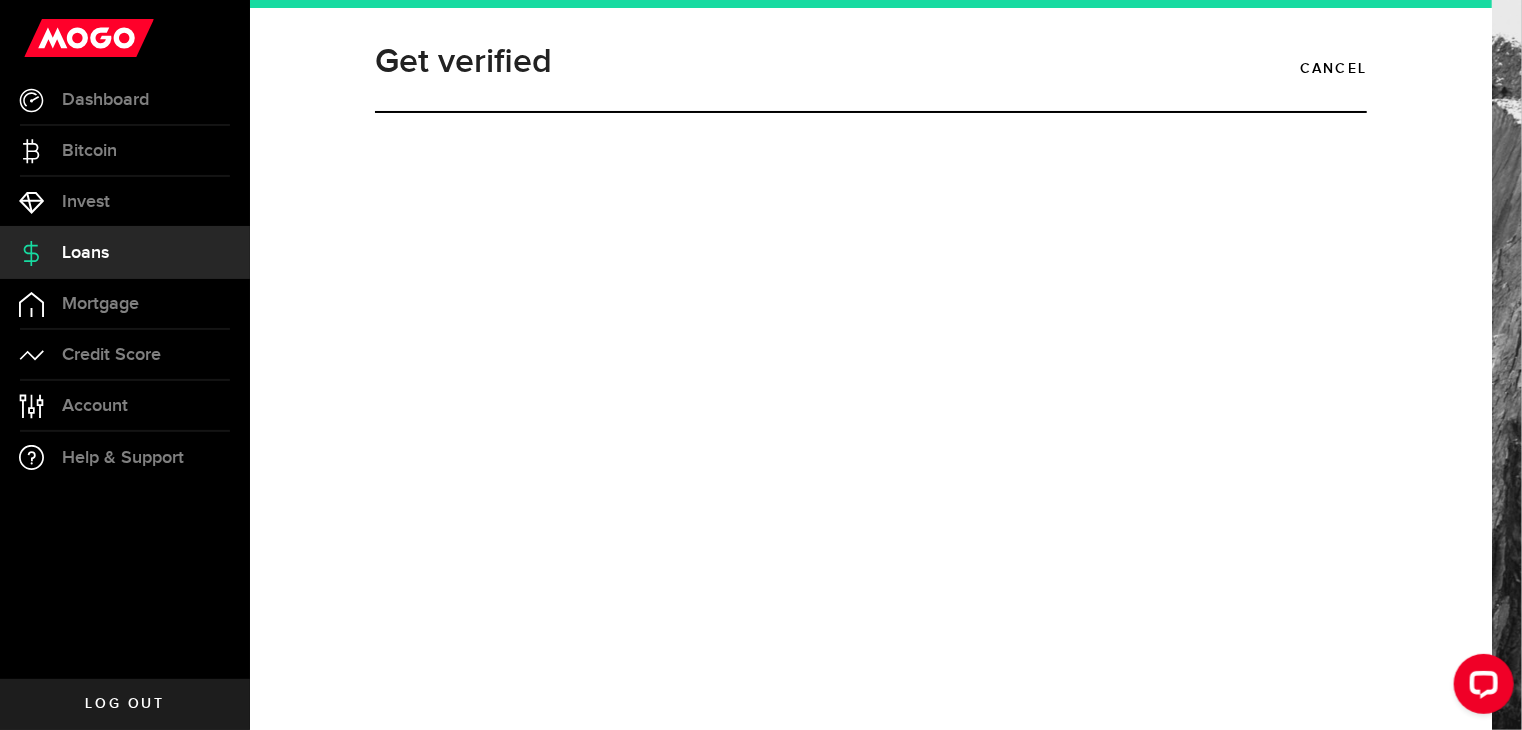 scroll, scrollTop: 464, scrollLeft: 0, axis: vertical 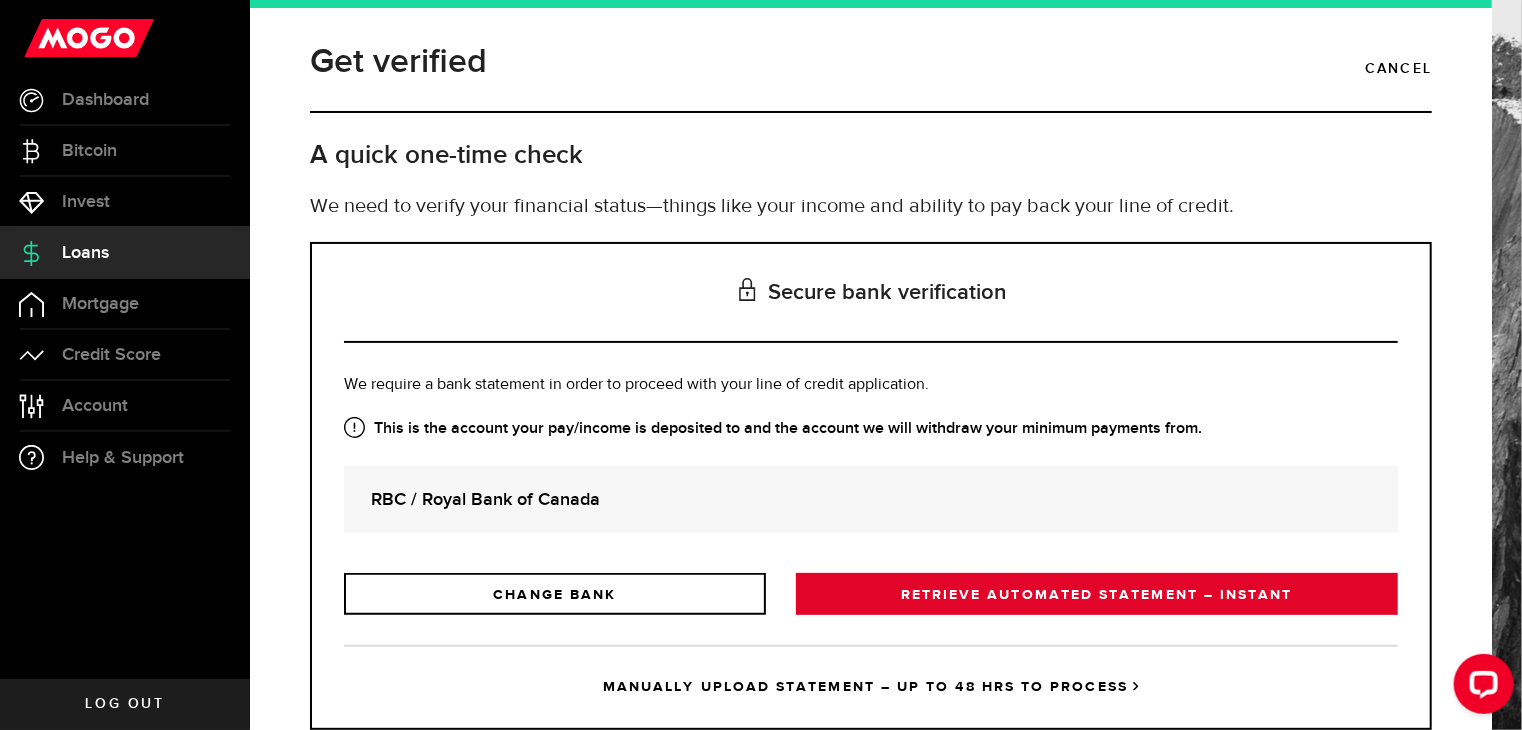 click on "RETRIEVE AUTOMATED STATEMENT – INSTANT" at bounding box center (1097, 594) 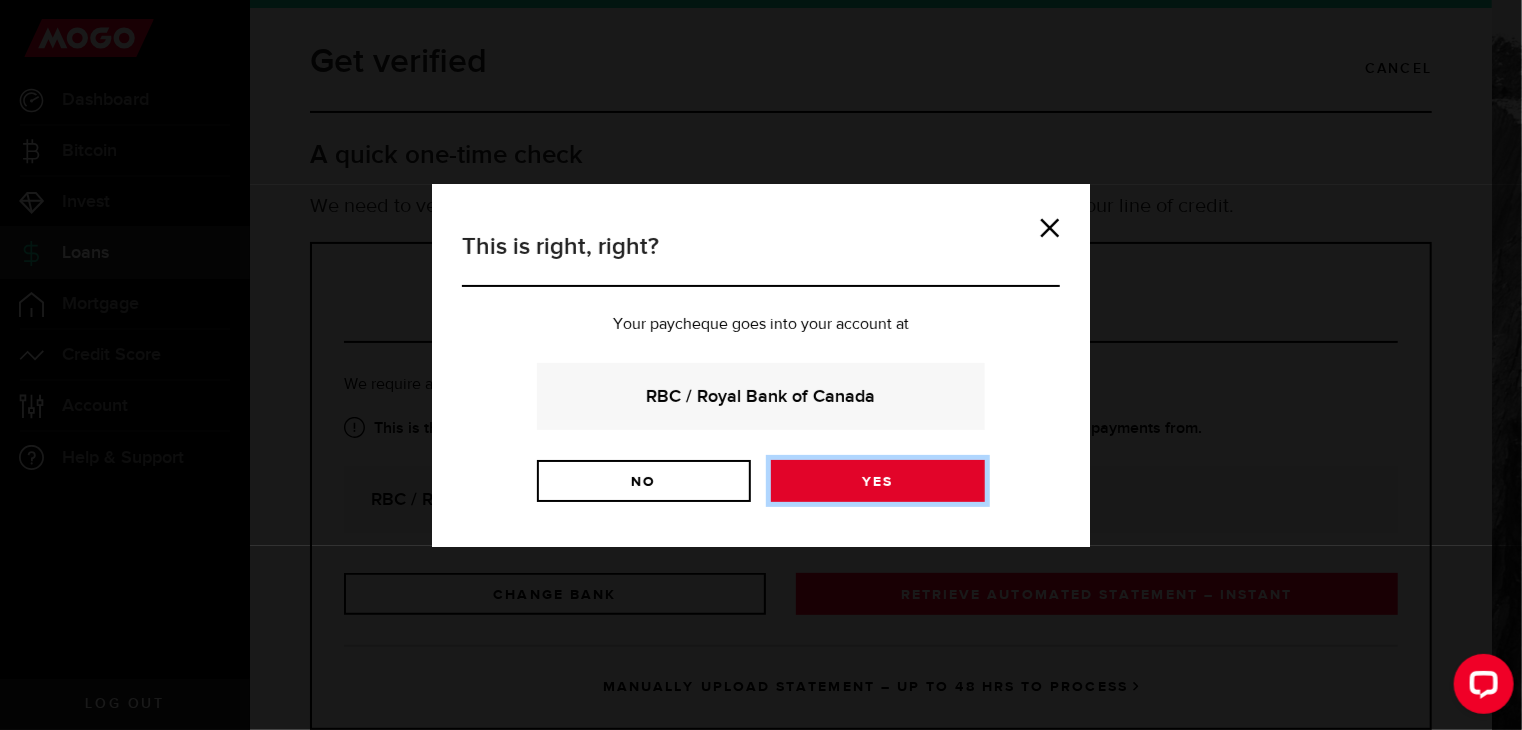 click on "Yes" at bounding box center [878, 481] 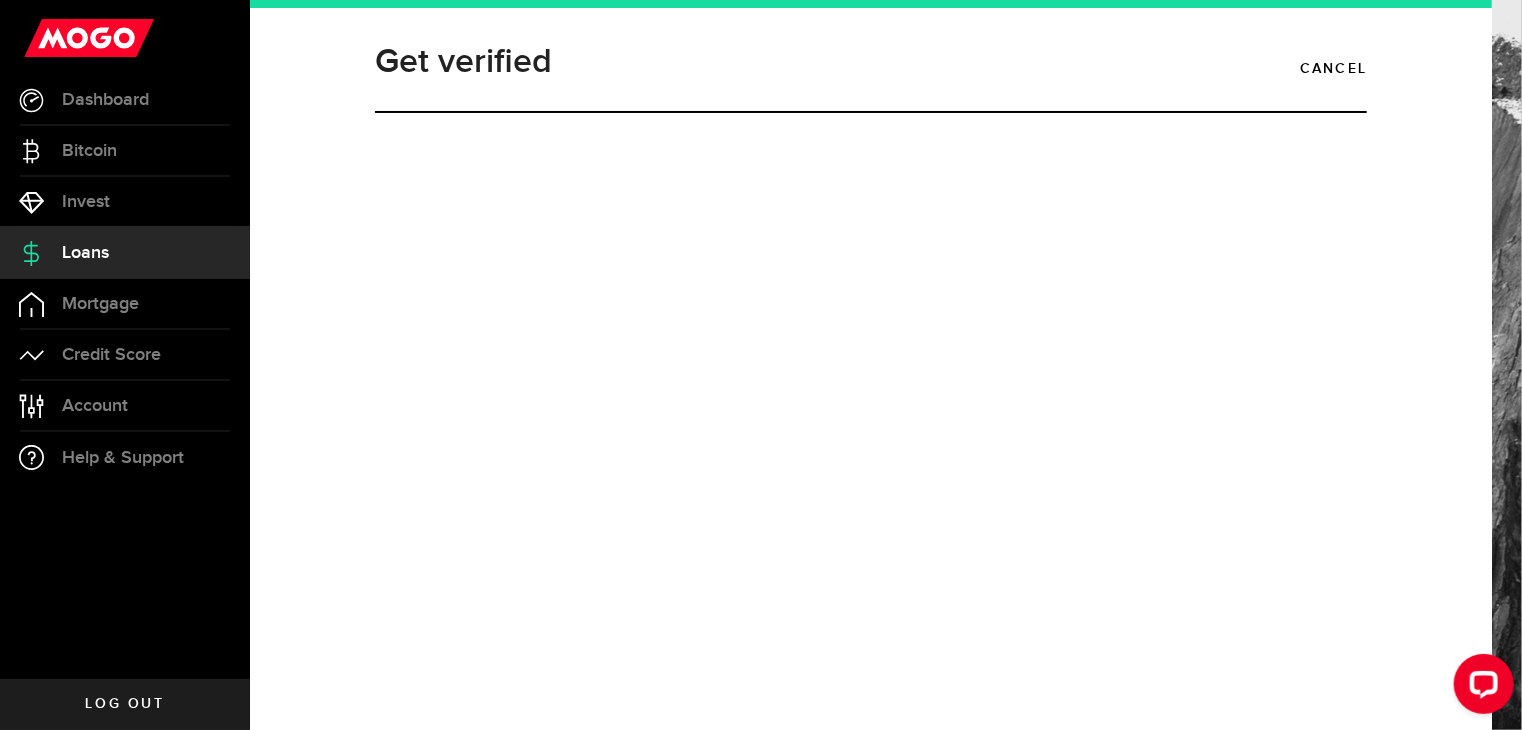 scroll, scrollTop: 464, scrollLeft: 0, axis: vertical 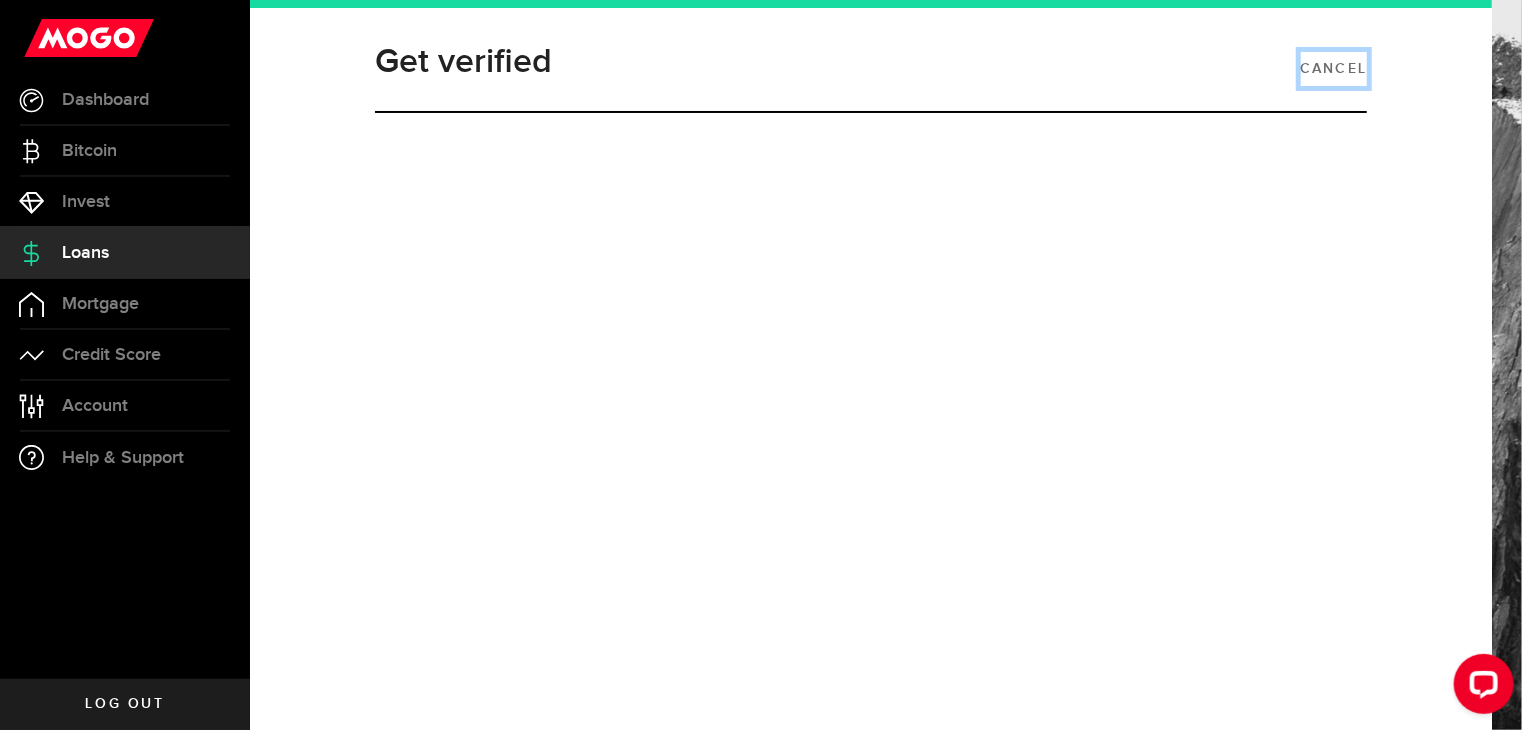 click on "Cancel" at bounding box center (1334, 69) 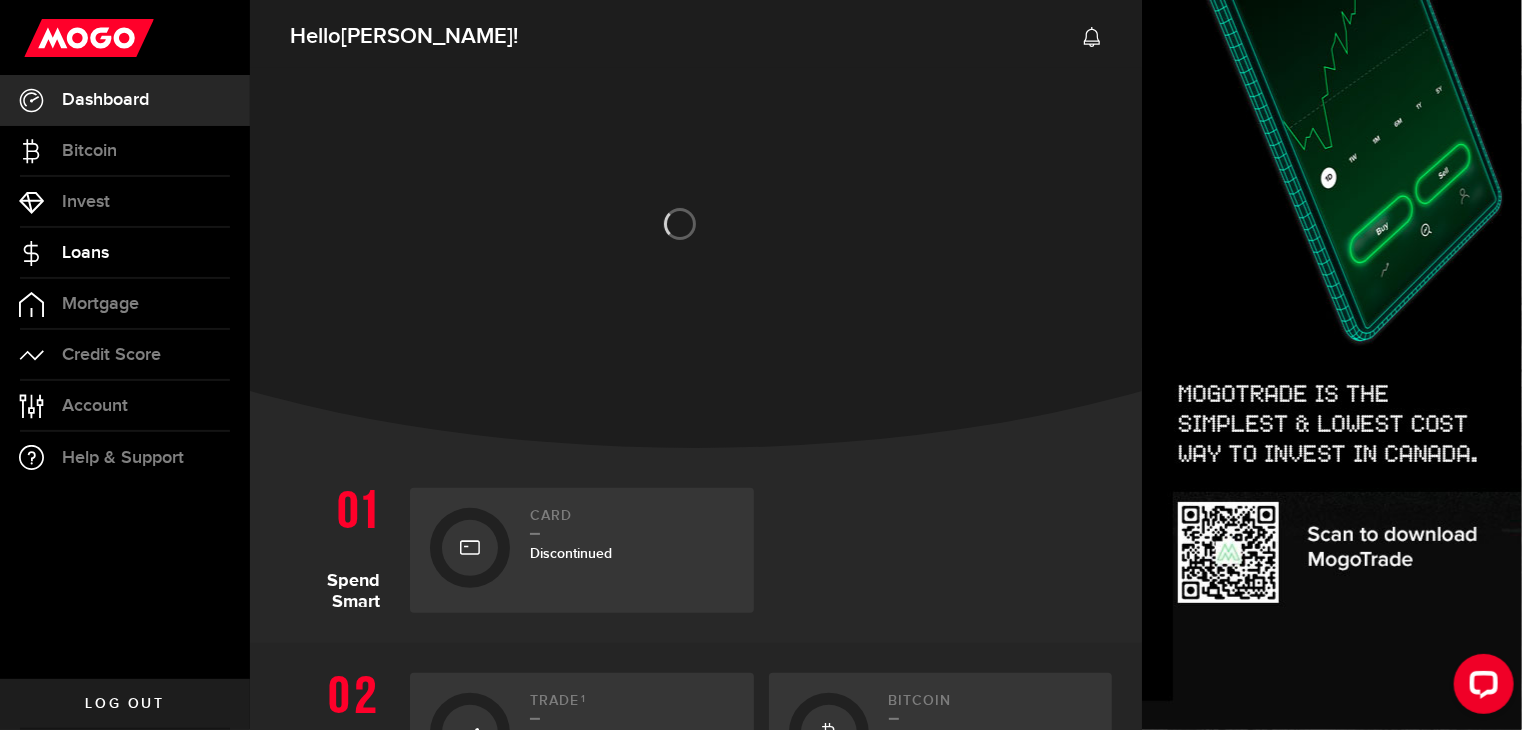 click on "Loans" at bounding box center [85, 253] 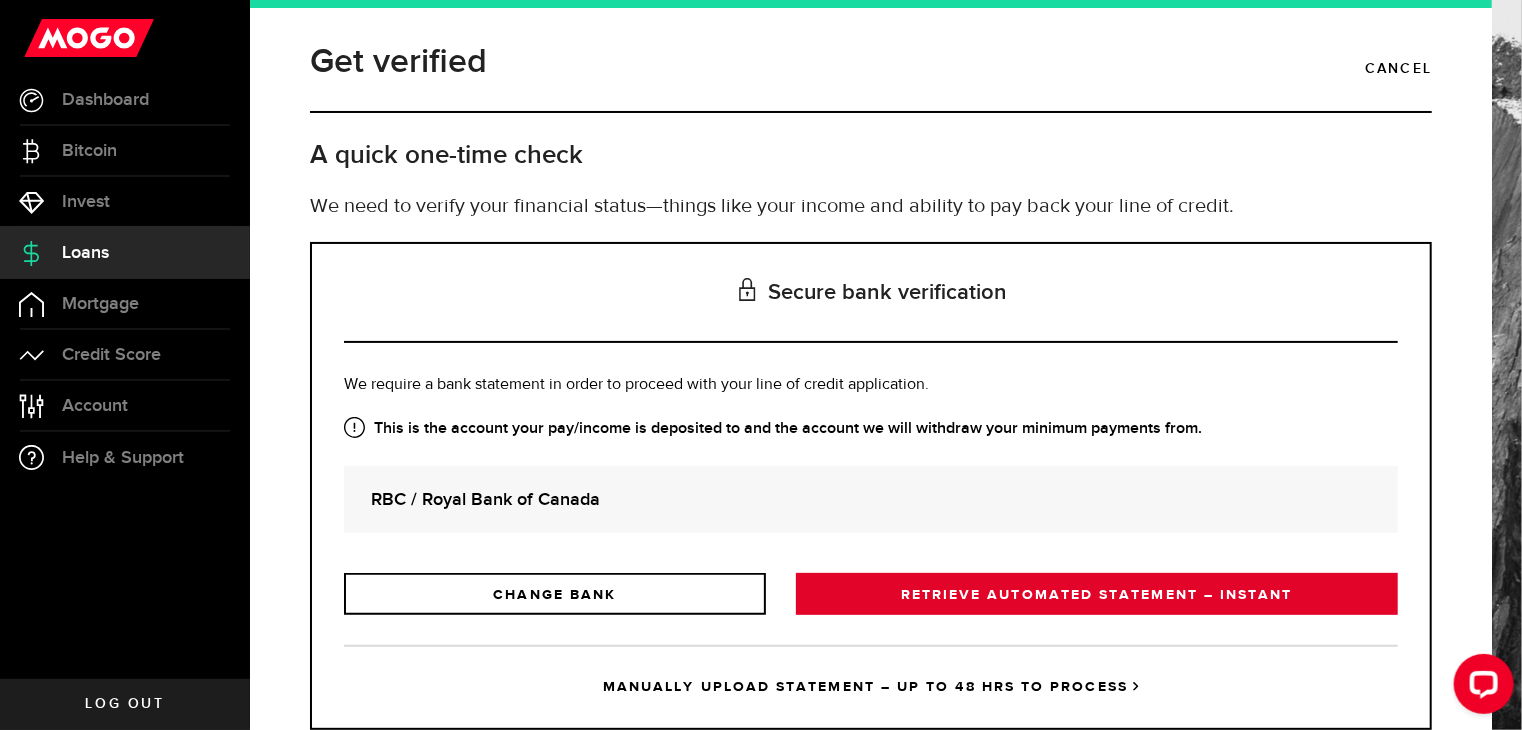 click on "RETRIEVE AUTOMATED STATEMENT – INSTANT" at bounding box center [1097, 594] 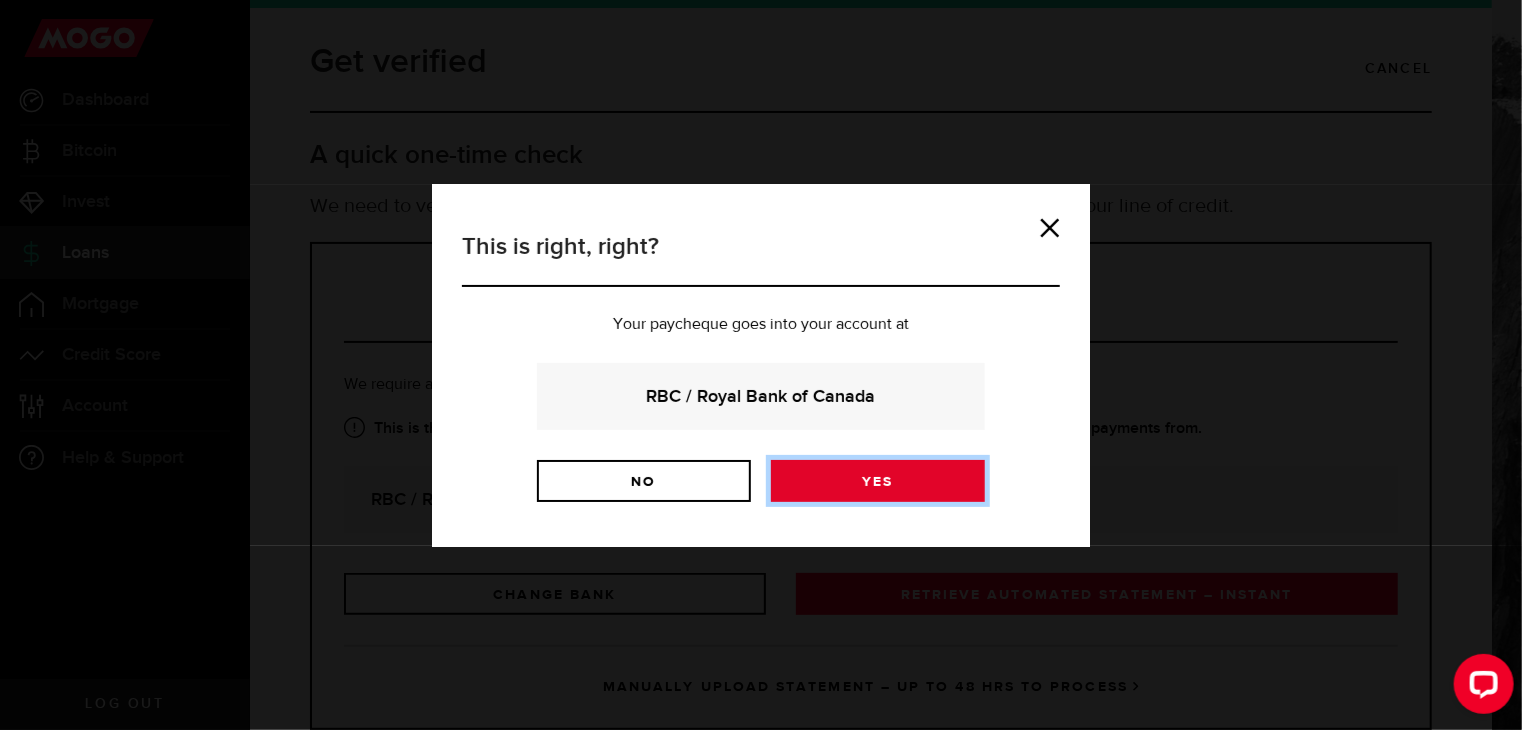 click on "Yes" at bounding box center [878, 481] 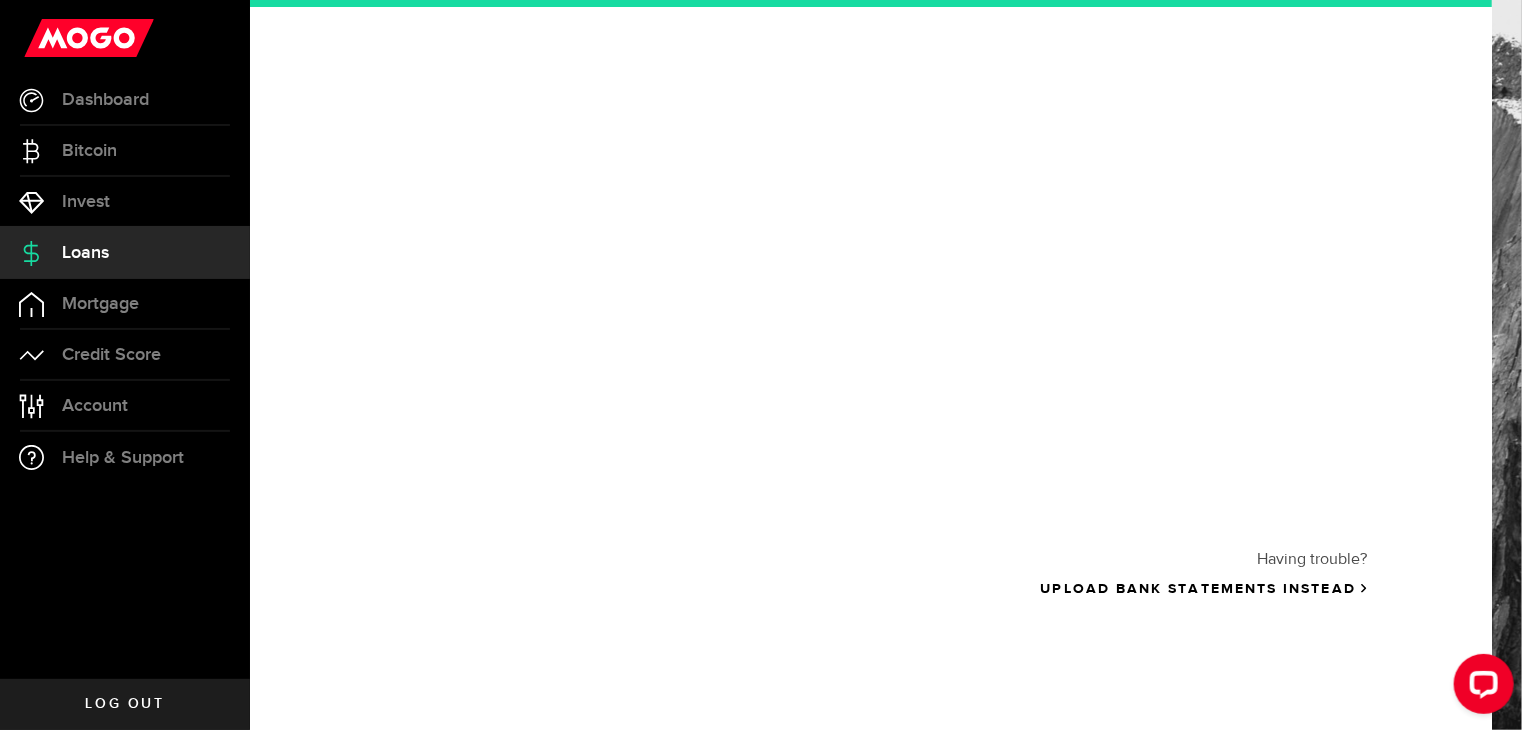 scroll, scrollTop: 437, scrollLeft: 0, axis: vertical 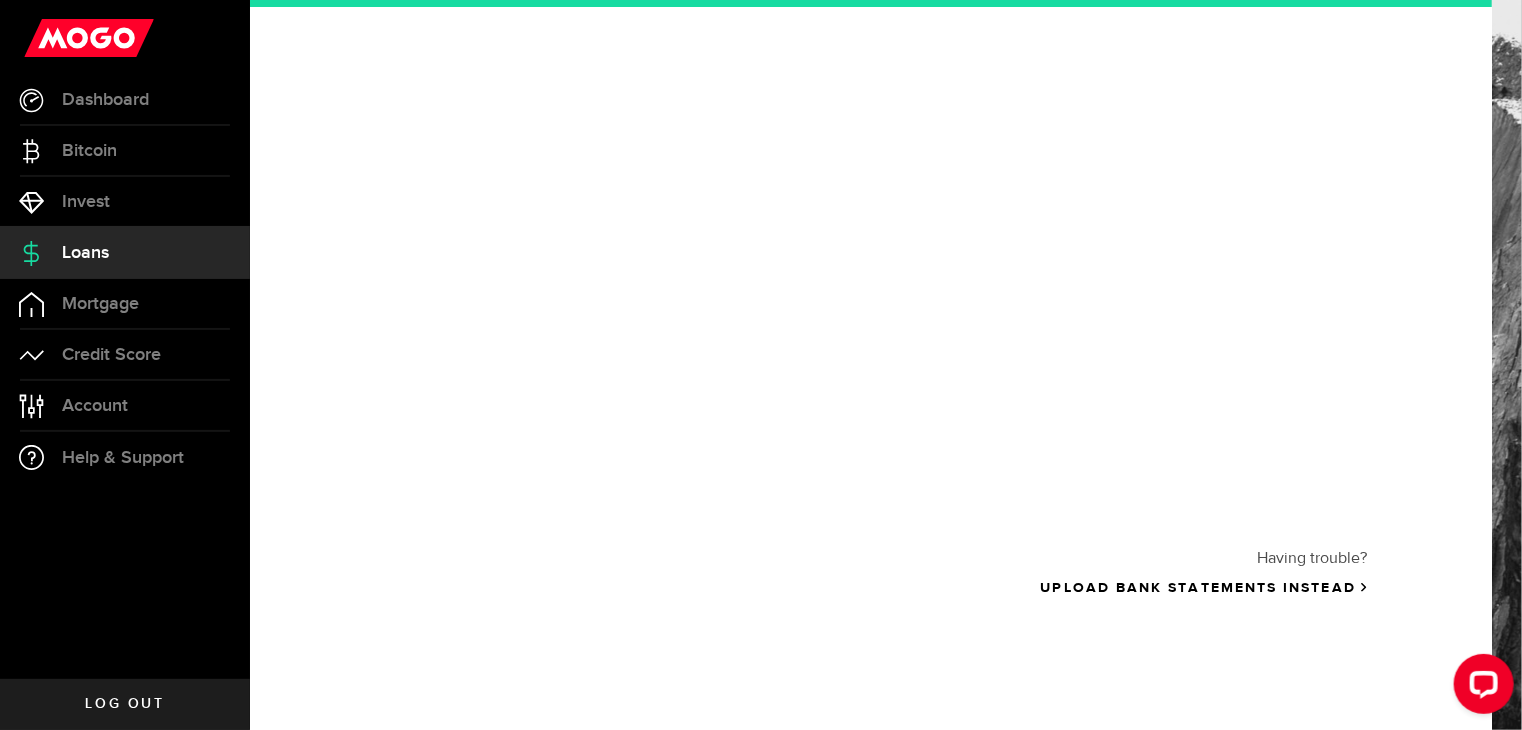 drag, startPoint x: 1486, startPoint y: 421, endPoint x: 40, endPoint y: 28, distance: 1498.4542 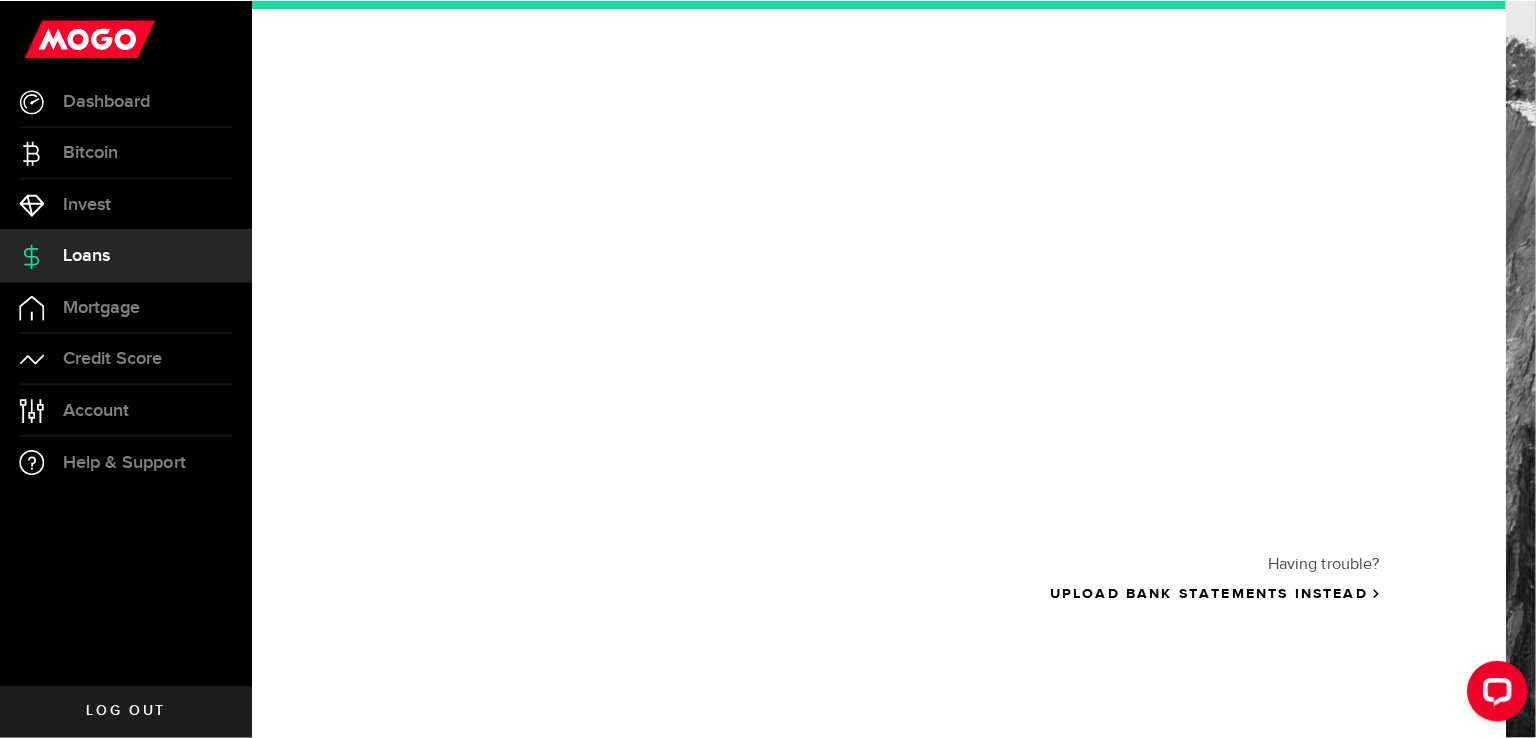 scroll, scrollTop: 0, scrollLeft: 0, axis: both 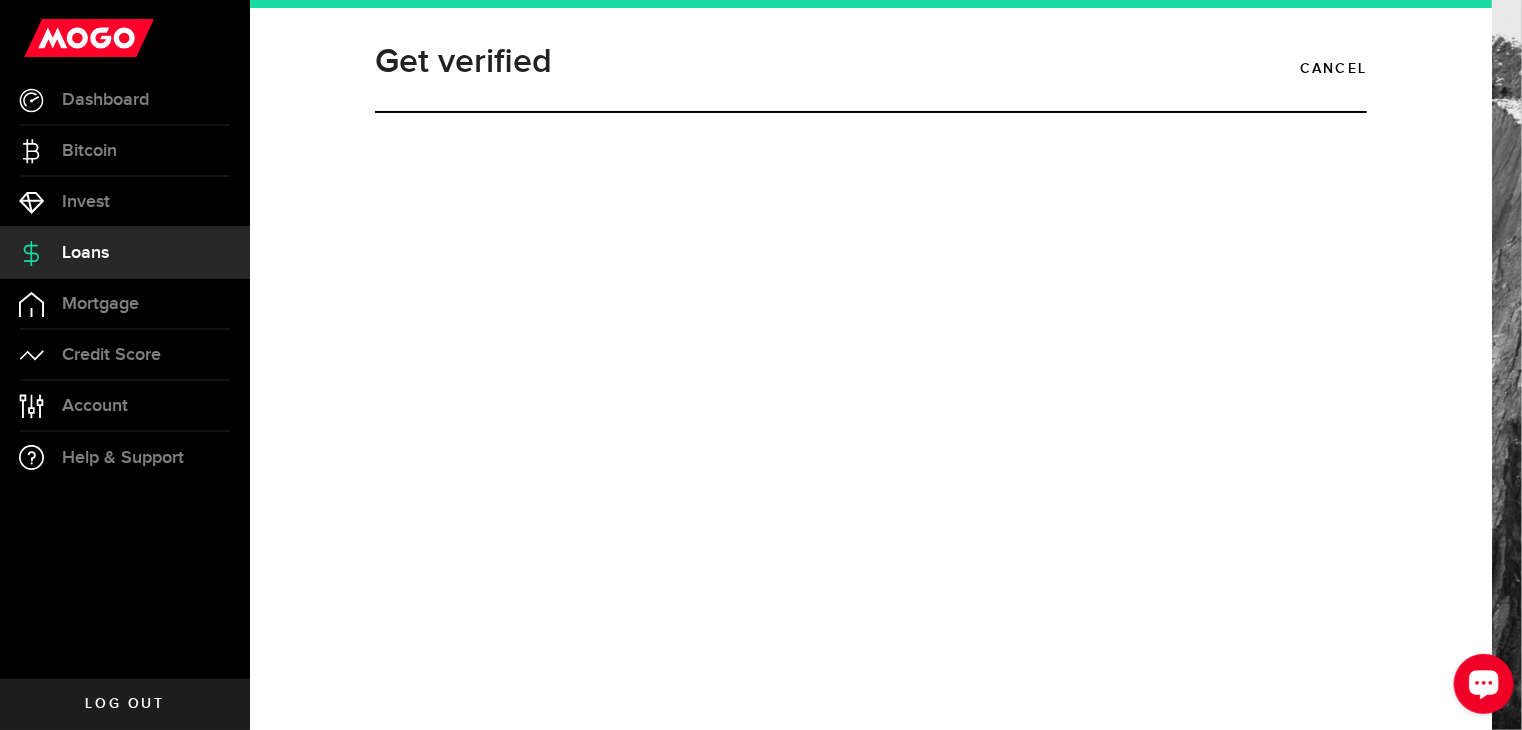 click at bounding box center [1483, 682] 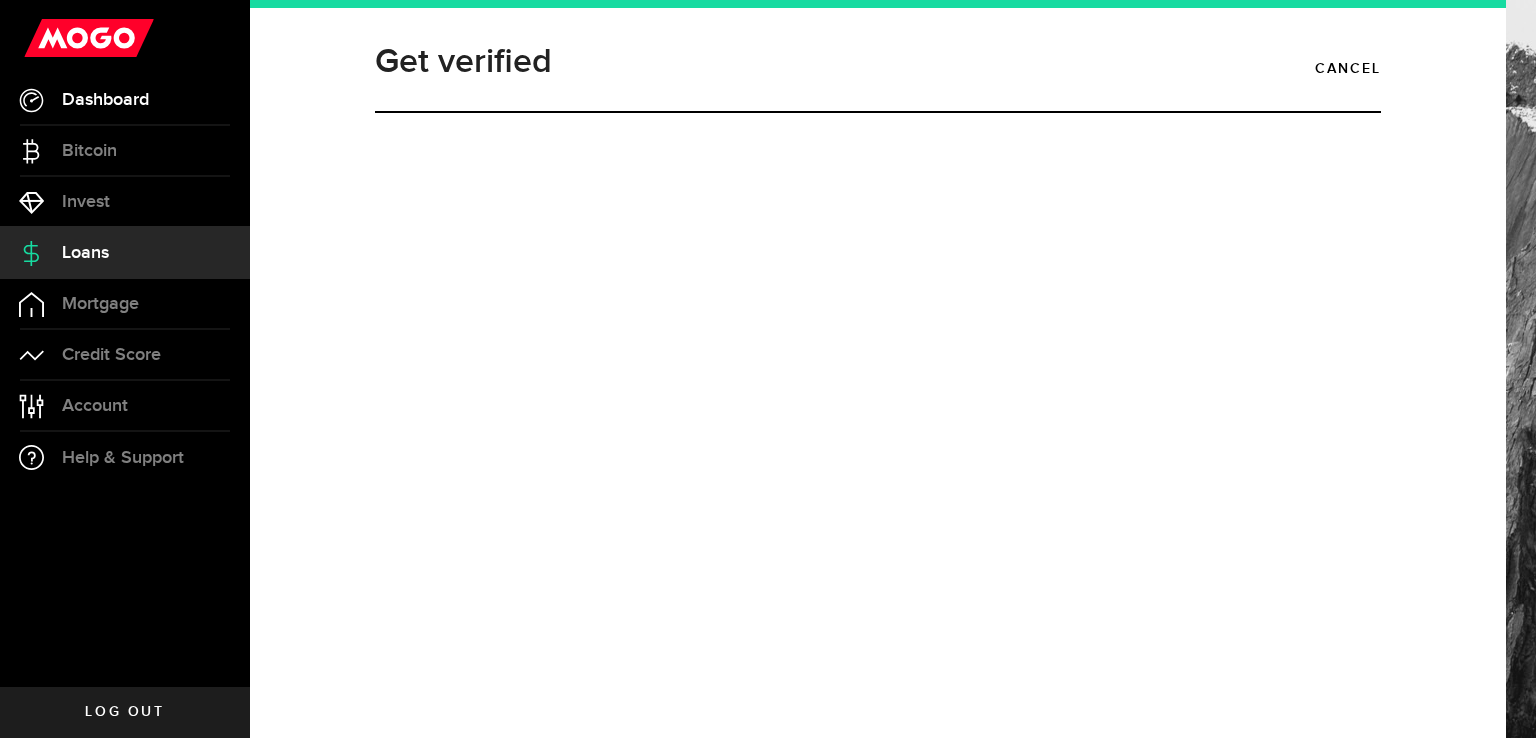 click on "Dashboard" at bounding box center (105, 100) 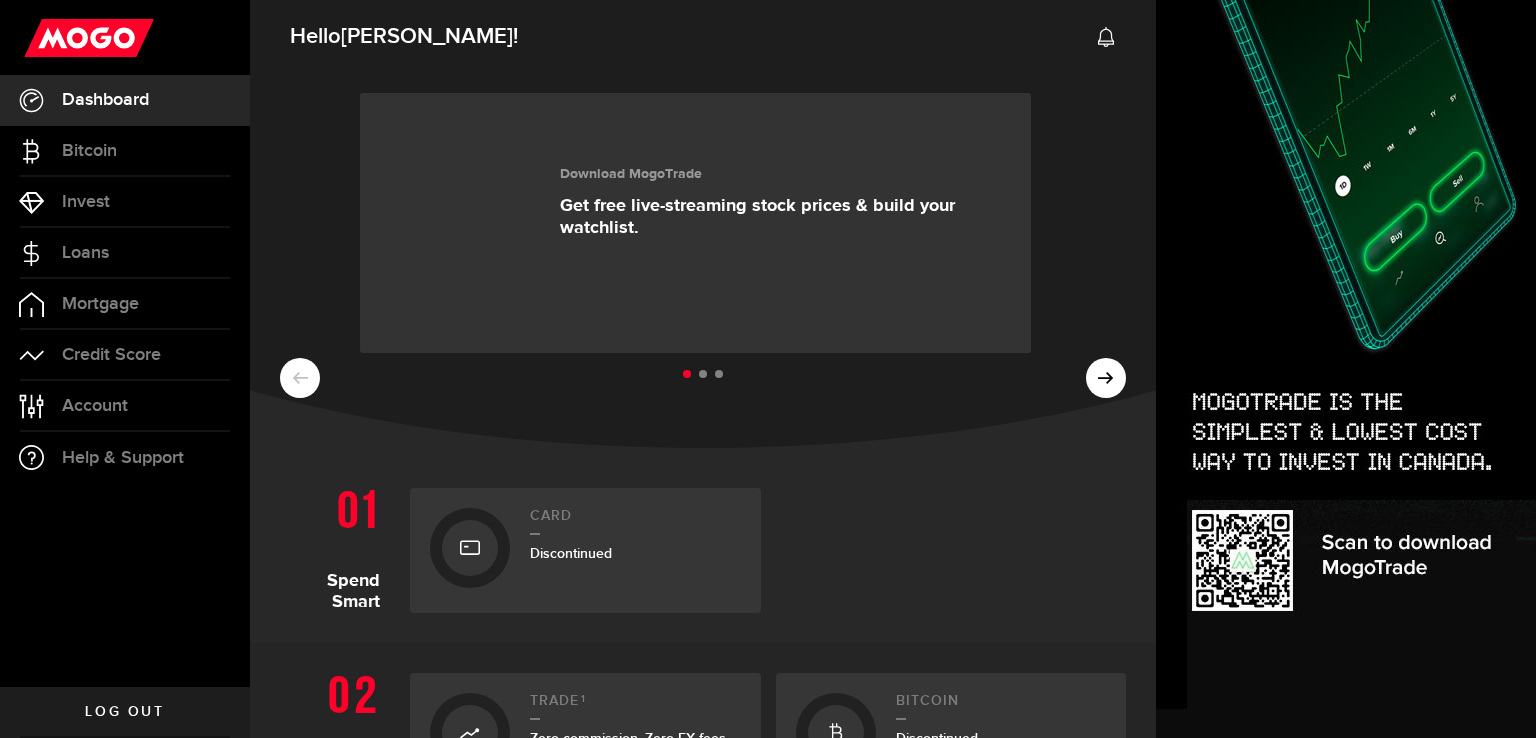 click on "Download MogoTrade
Get free live-streaming stock prices & build your watchlist.
MogoMoney
See if your loan pre-approval for up to $350 is right for you.
$$$$ + a better world
Invest consistently while making a positive impact." at bounding box center [703, 258] 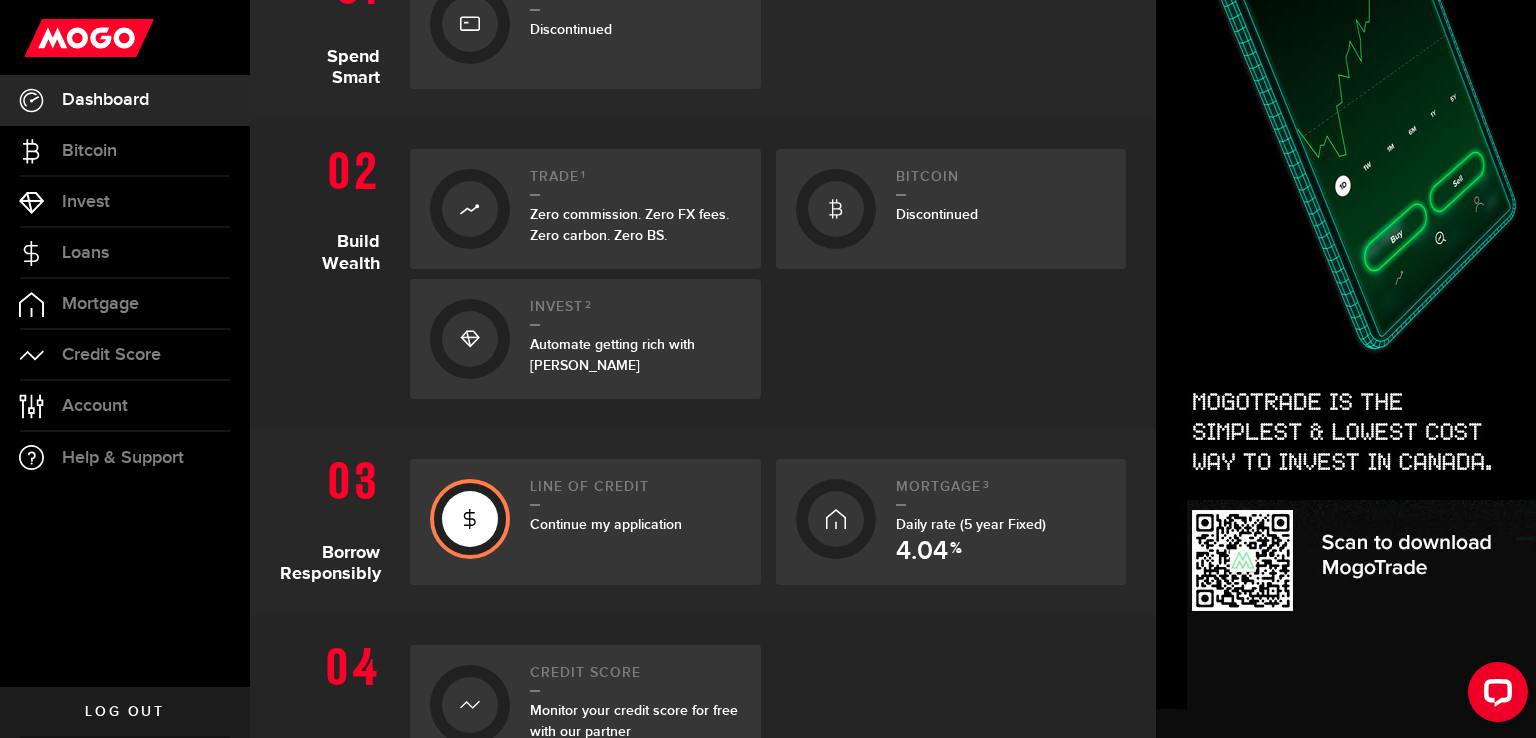 scroll, scrollTop: 720, scrollLeft: 0, axis: vertical 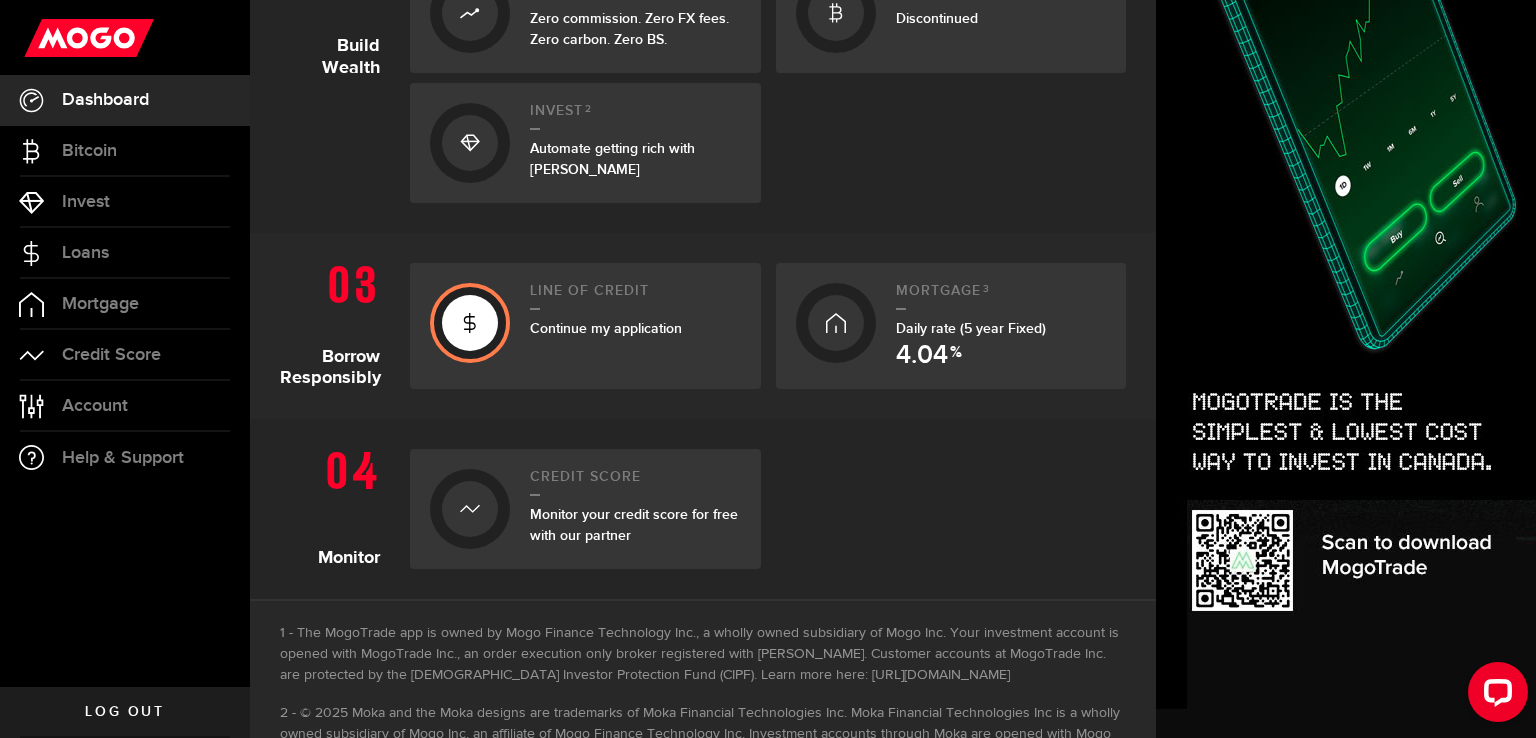 click on "Line of credit Continue my application" at bounding box center [585, 326] 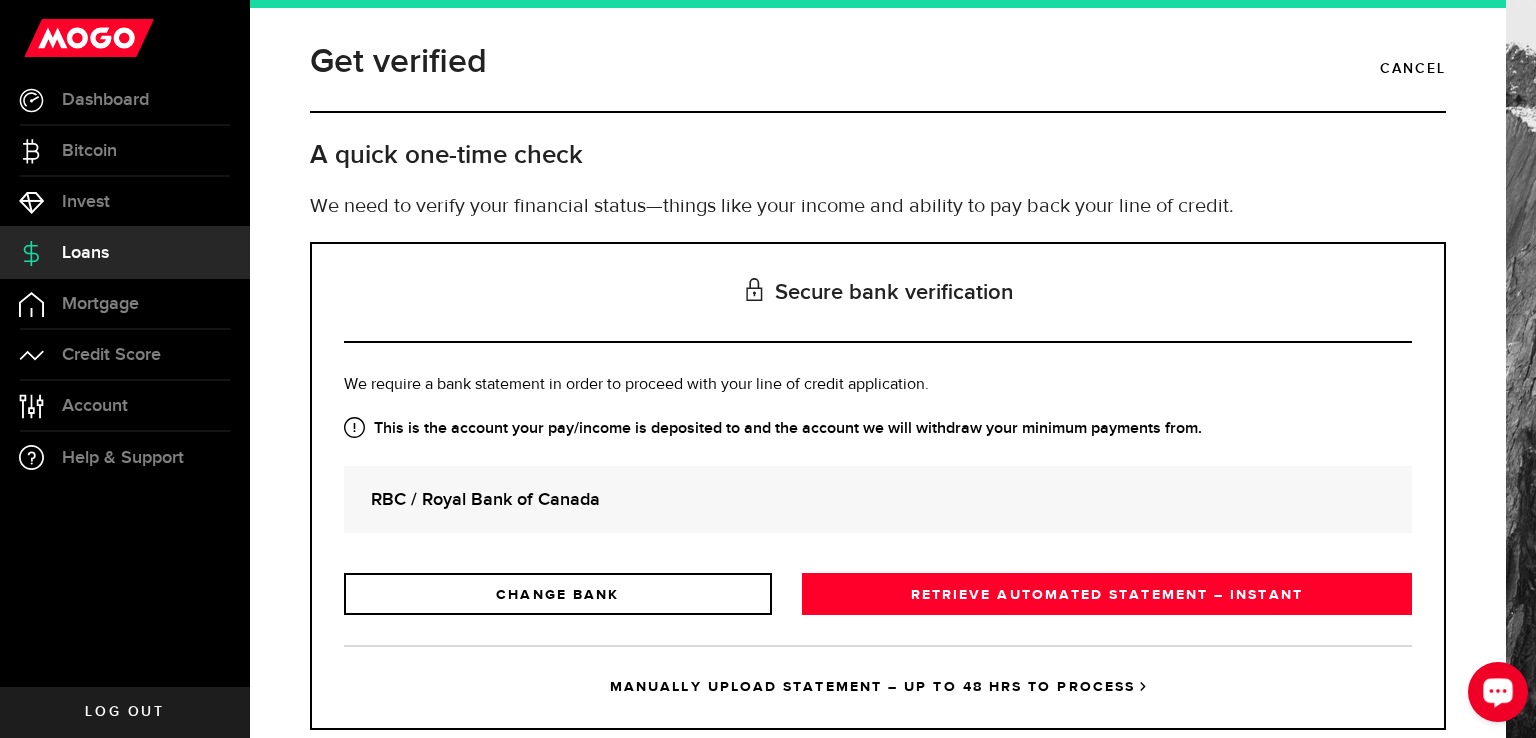 click at bounding box center [1498, 691] 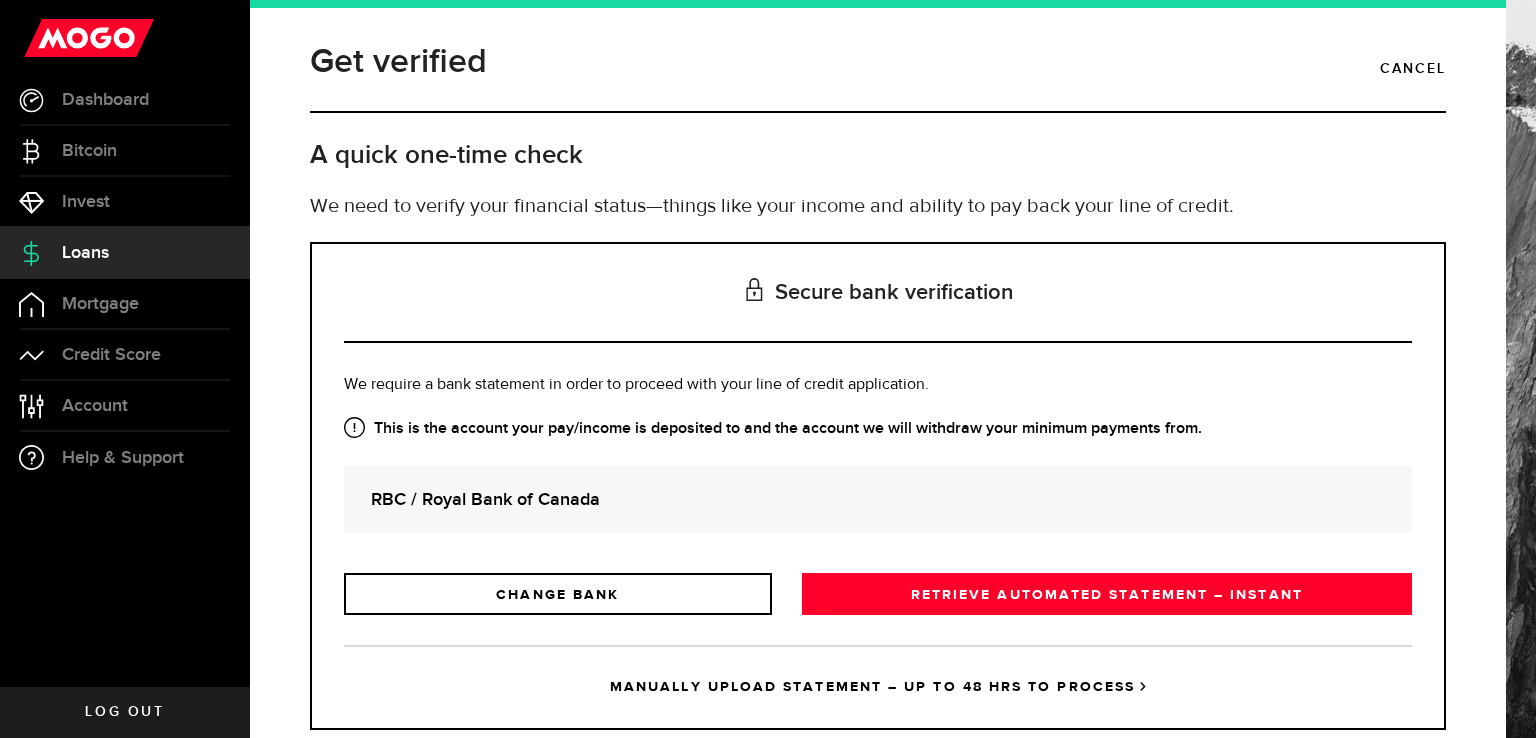 click on "Secure bank verification          Is this the bank account you want us to get your bank statements from?  We require a bank statement in order to proceed with your line of credit application. Is this the bank account you want to upload your bank statements from? This is the account your pay/income is deposited to and the account we will withdraw your minimum payments from. RBC / Royal Bank of Canada CHANGE BANK Looks good RETRIEVE AUTOMATED STATEMENT – INSTANT  Upload statements         You can verify your financial status easily and securely by connecting your bank account through our partner DecisionLogic. Your information will be securely encrypted and Mogo will not see your bank login information. You can learn more about  here. This is the account your pay/income is deposited to and the account we will withdraw your minimum payments from. RBC / Royal Bank of Canada CHANGE BANK Looks good RETRIEVE AUTOMATED STATEMENT – INSTANT   MANUALLY UPLOAD STATEMENT – UP TO 48 HRS TO PROCESS" at bounding box center (878, 486) 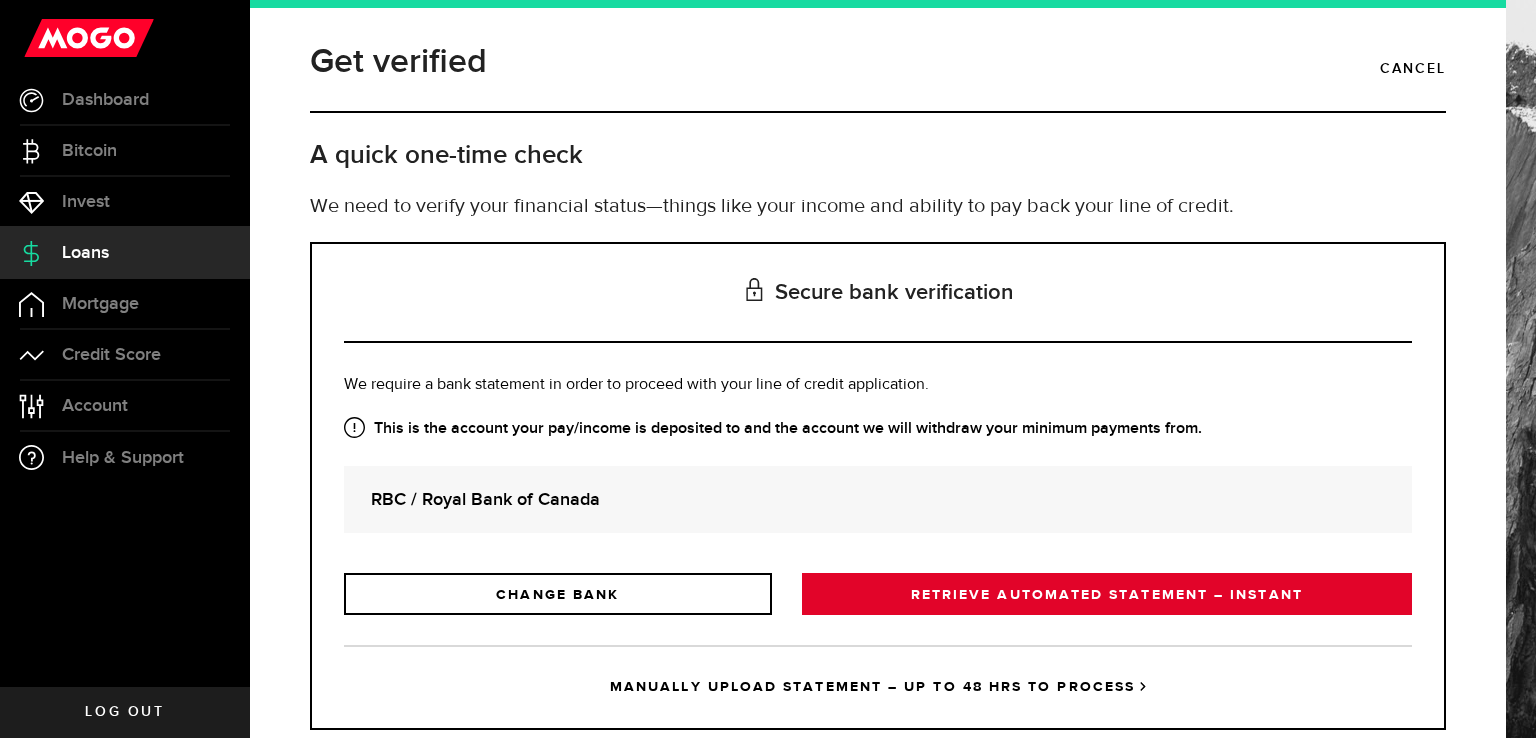 click on "RETRIEVE AUTOMATED STATEMENT – INSTANT" at bounding box center (1107, 594) 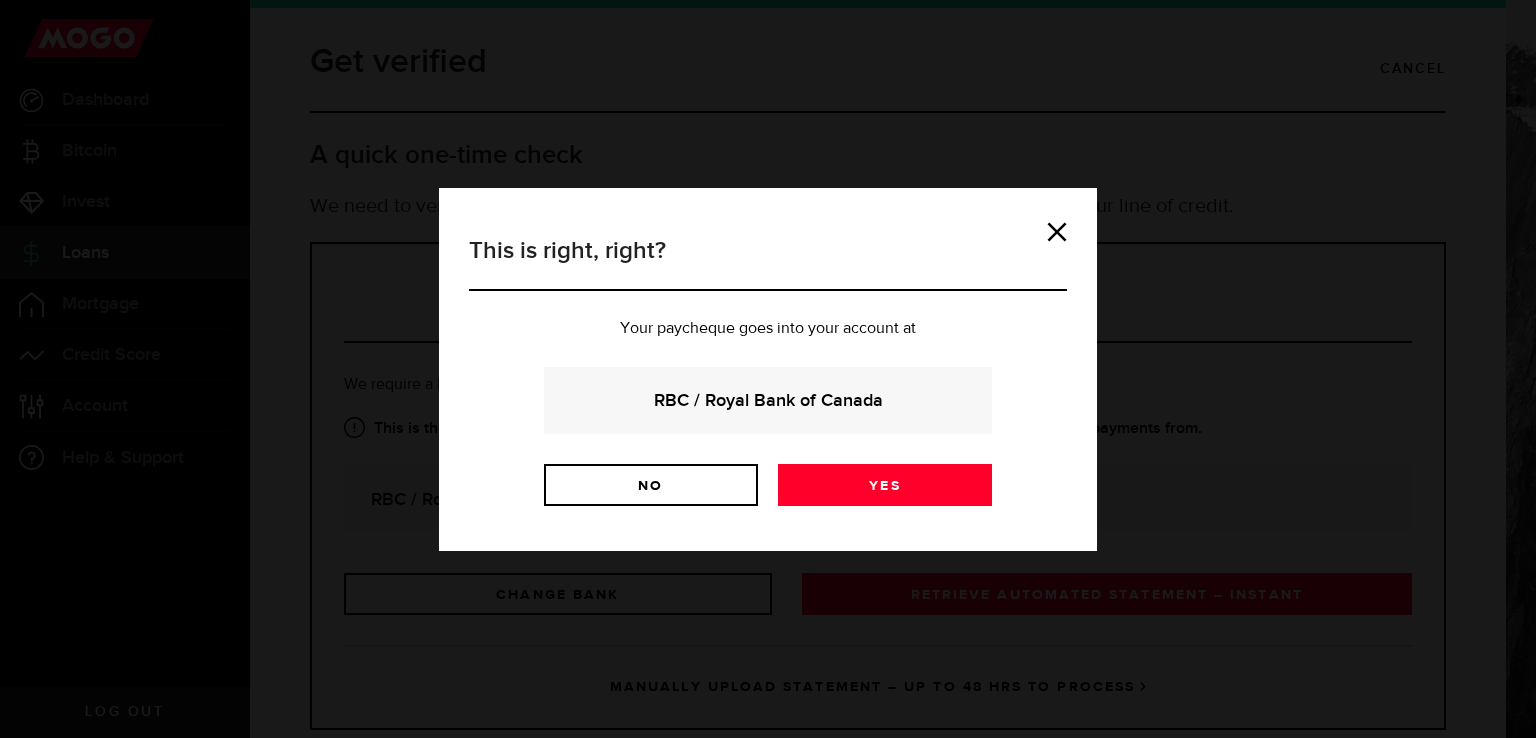 click on "This is right, right? Your paycheque goes into your account at RBC / Royal Bank of Canada No Yes Yes" at bounding box center (768, 369) 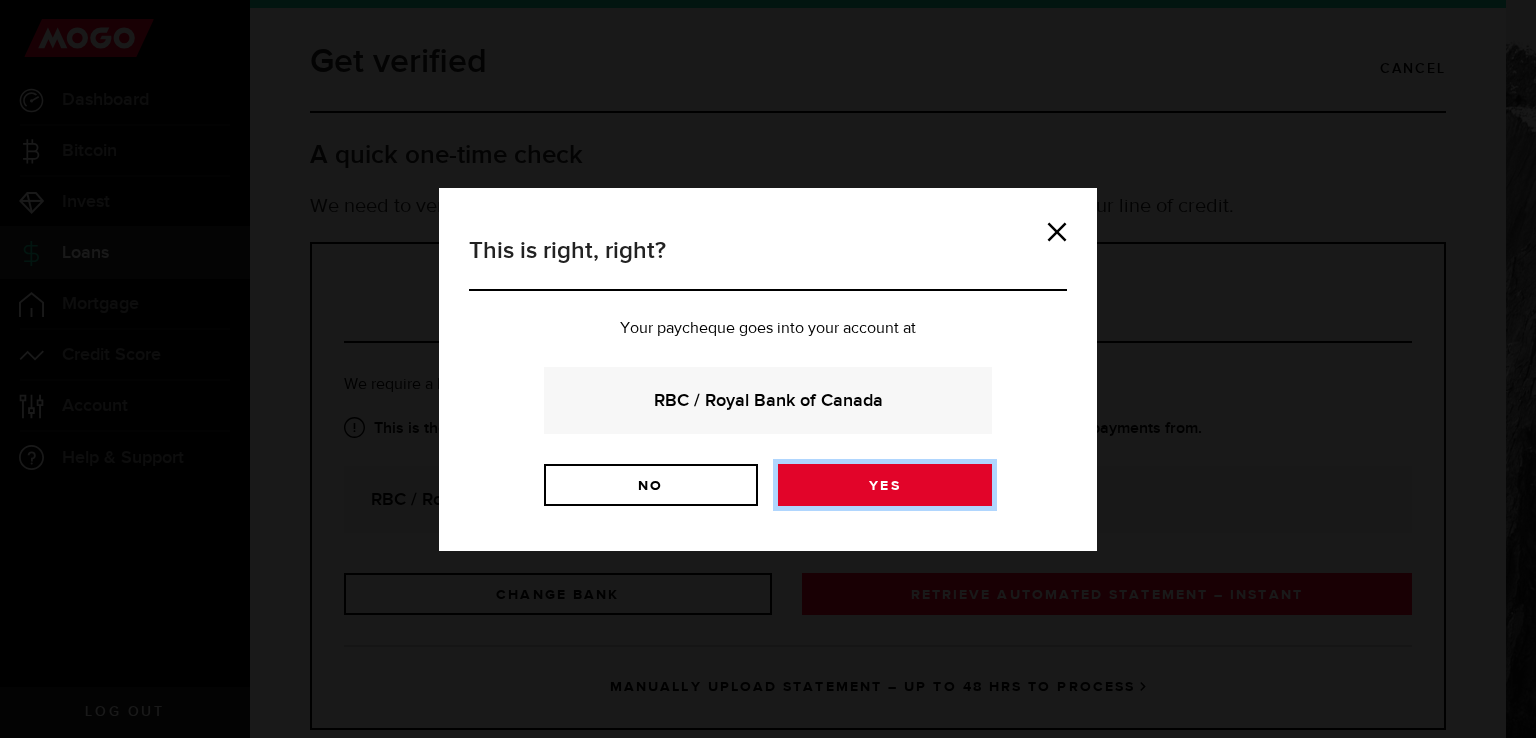 click on "Yes" at bounding box center [885, 485] 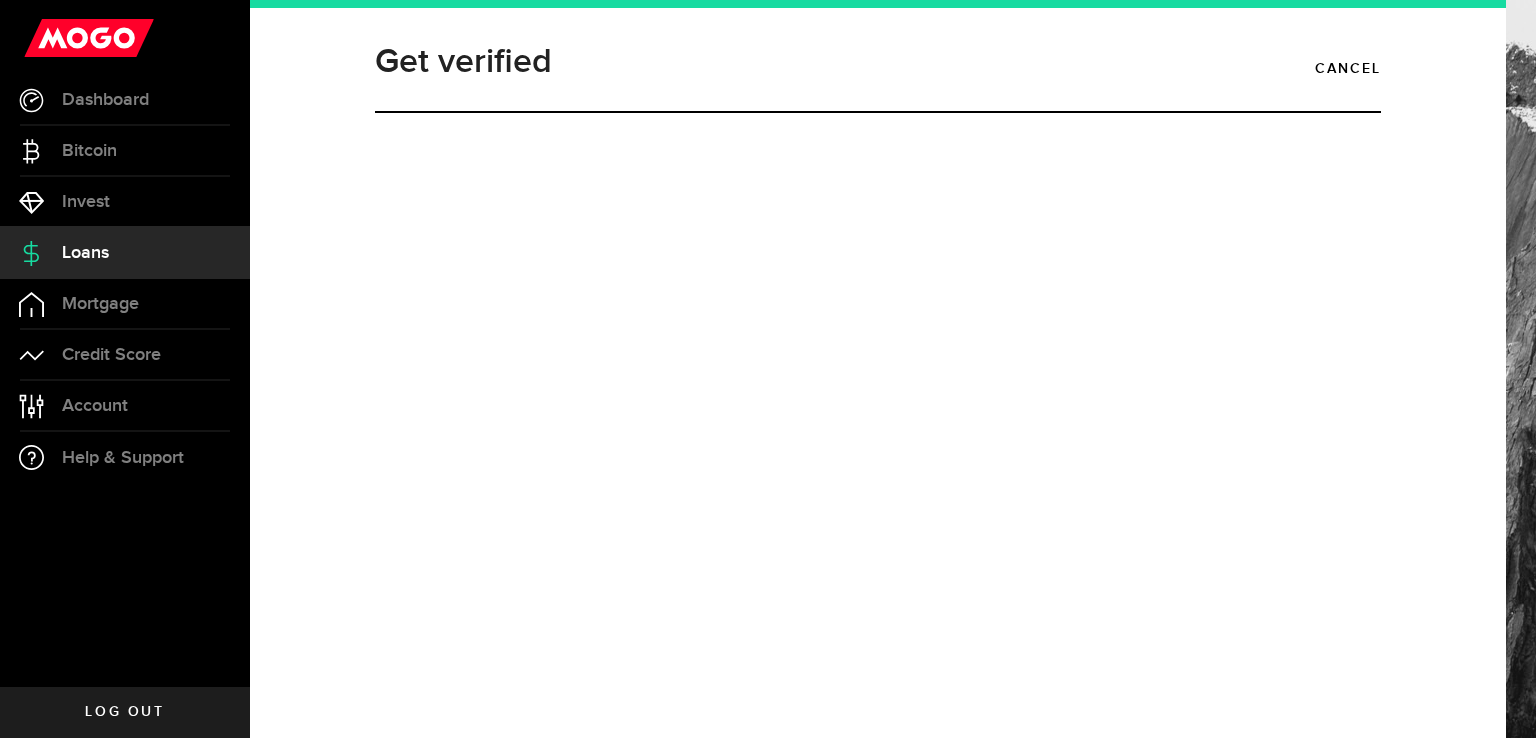 click on "Get verified Cancel We are verifying your bank information... This may take a few minutes, please do not close or refresh your browser. If you want to upload documents, you might want to use your computer—it's easiest to do on desktop! Having trouble? Upload bank statements instead" at bounding box center [878, 551] 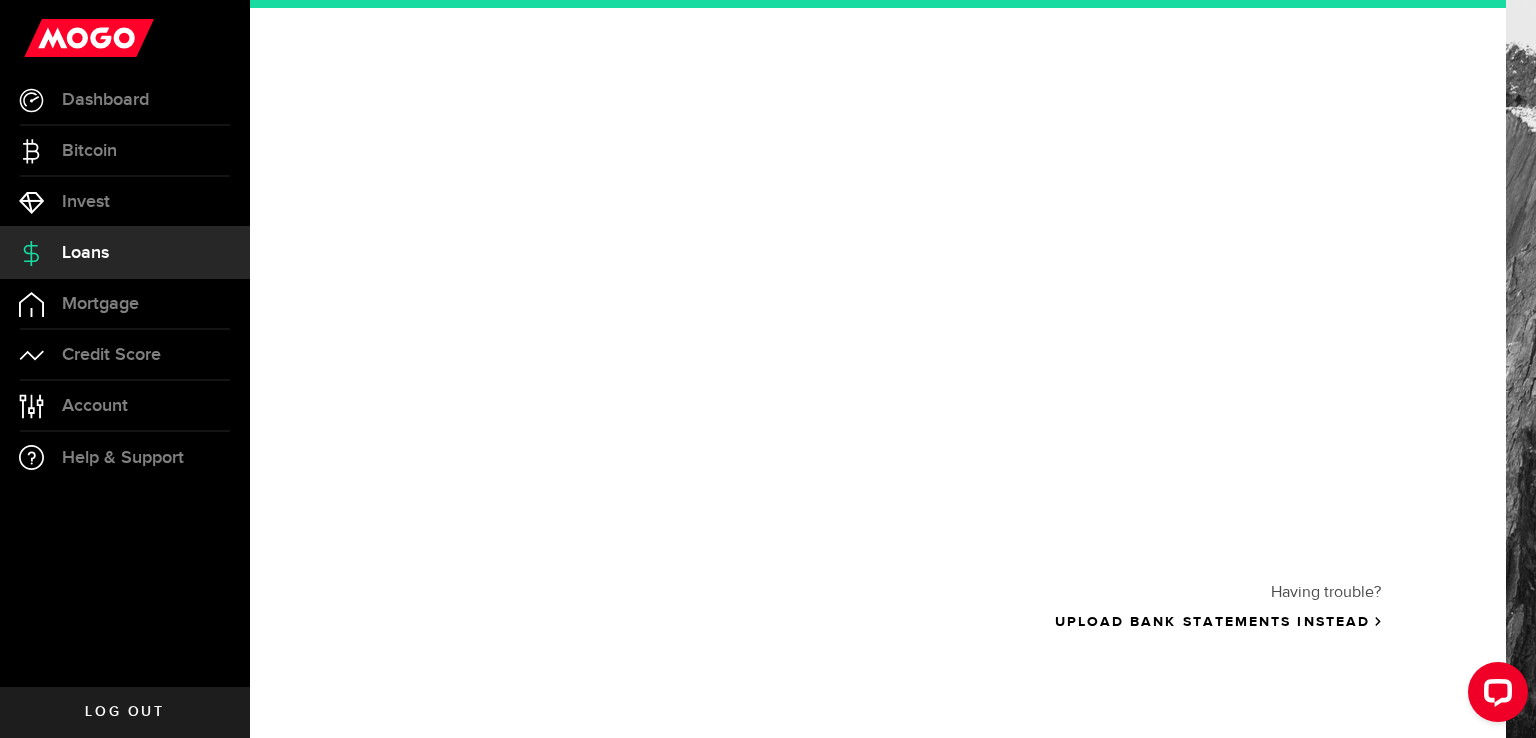 scroll, scrollTop: 401, scrollLeft: 0, axis: vertical 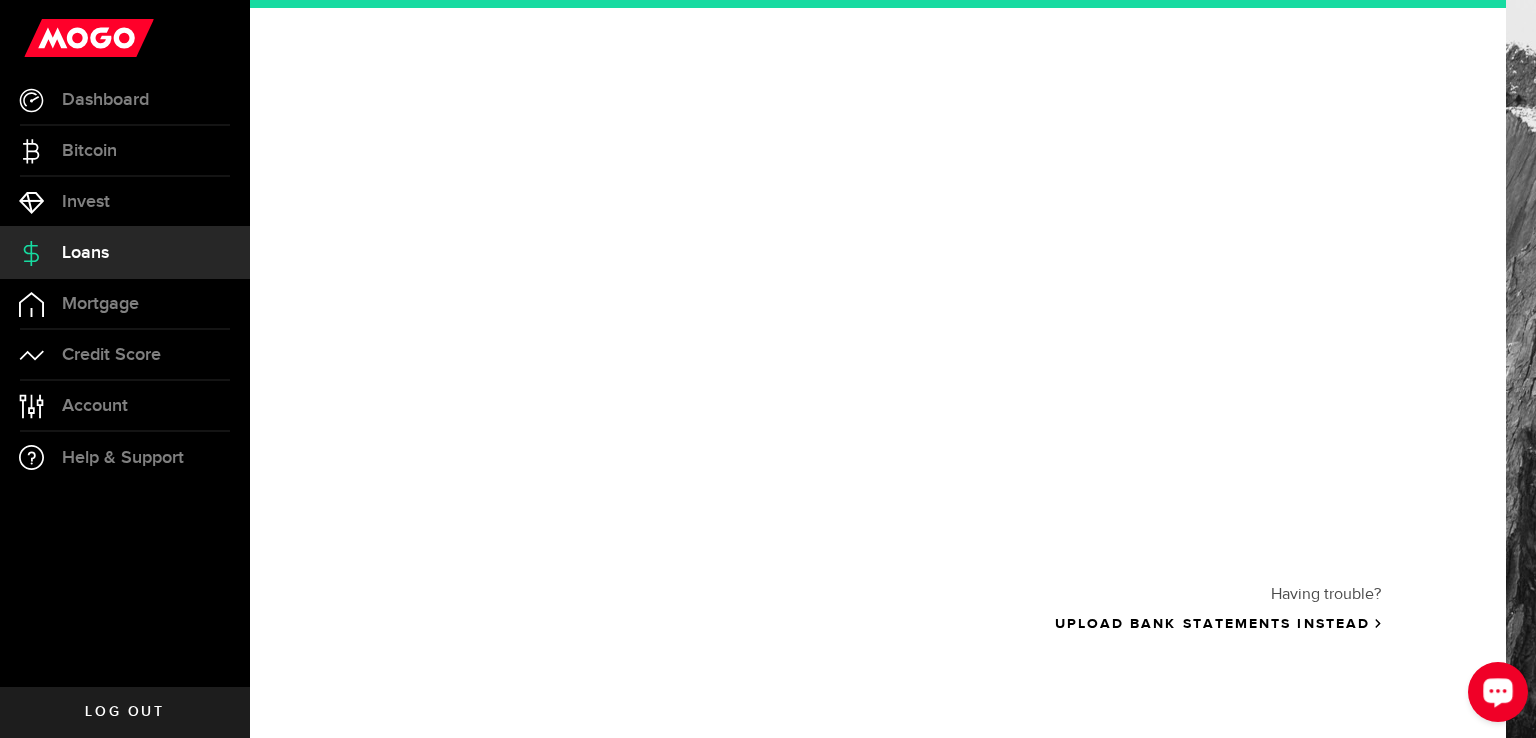 click at bounding box center (1498, 691) 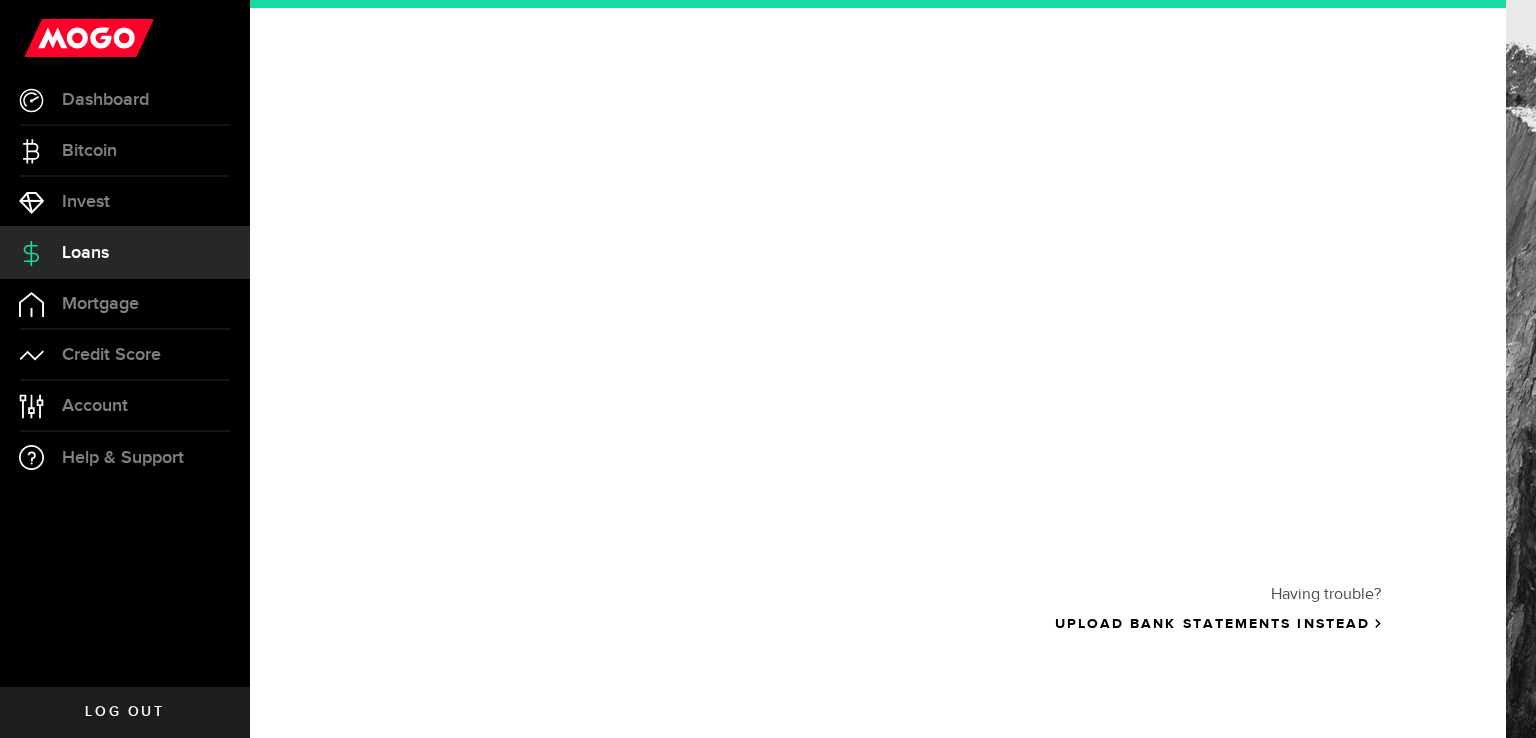click on "Upload bank statements instead" at bounding box center [878, 639] 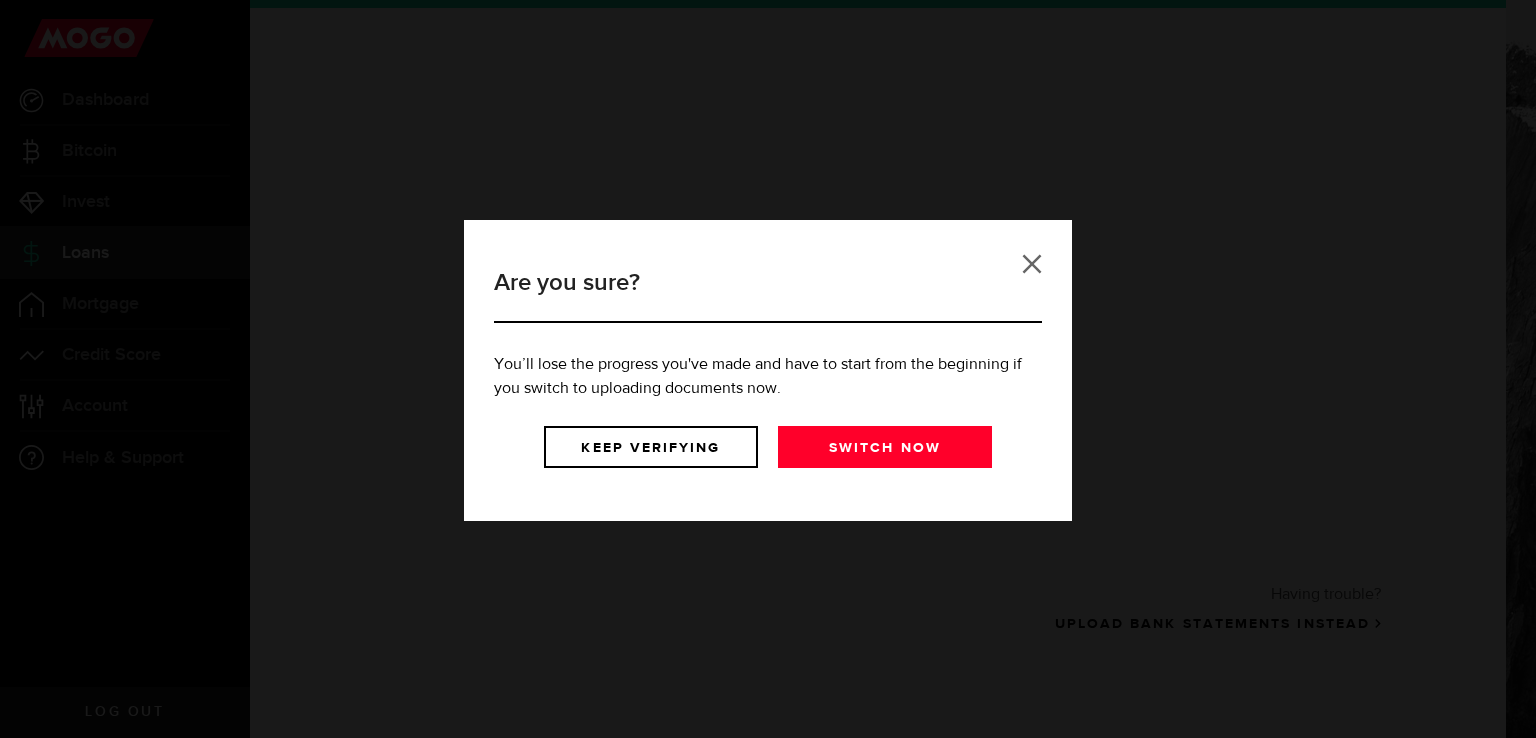 click at bounding box center (1032, 264) 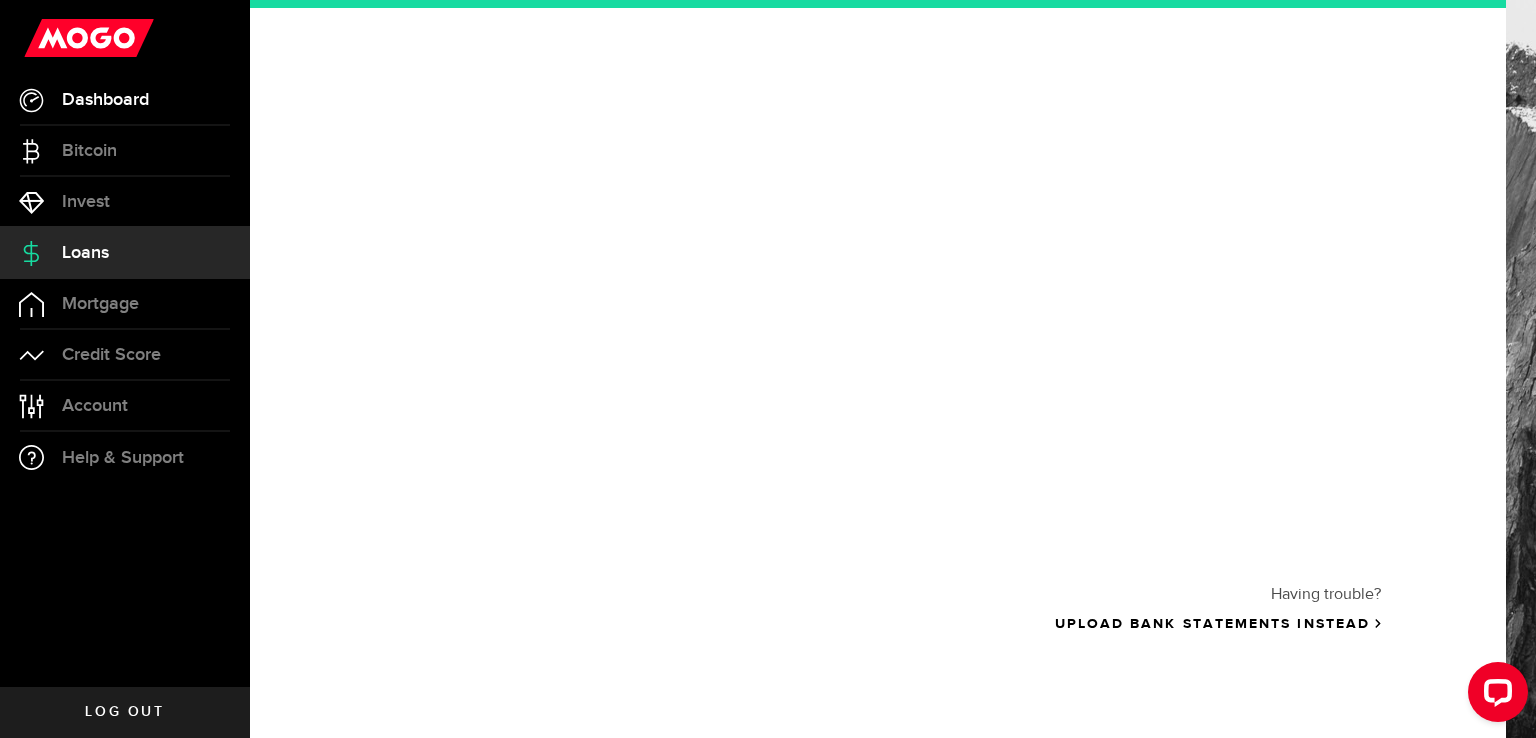click on "Dashboard" at bounding box center [105, 100] 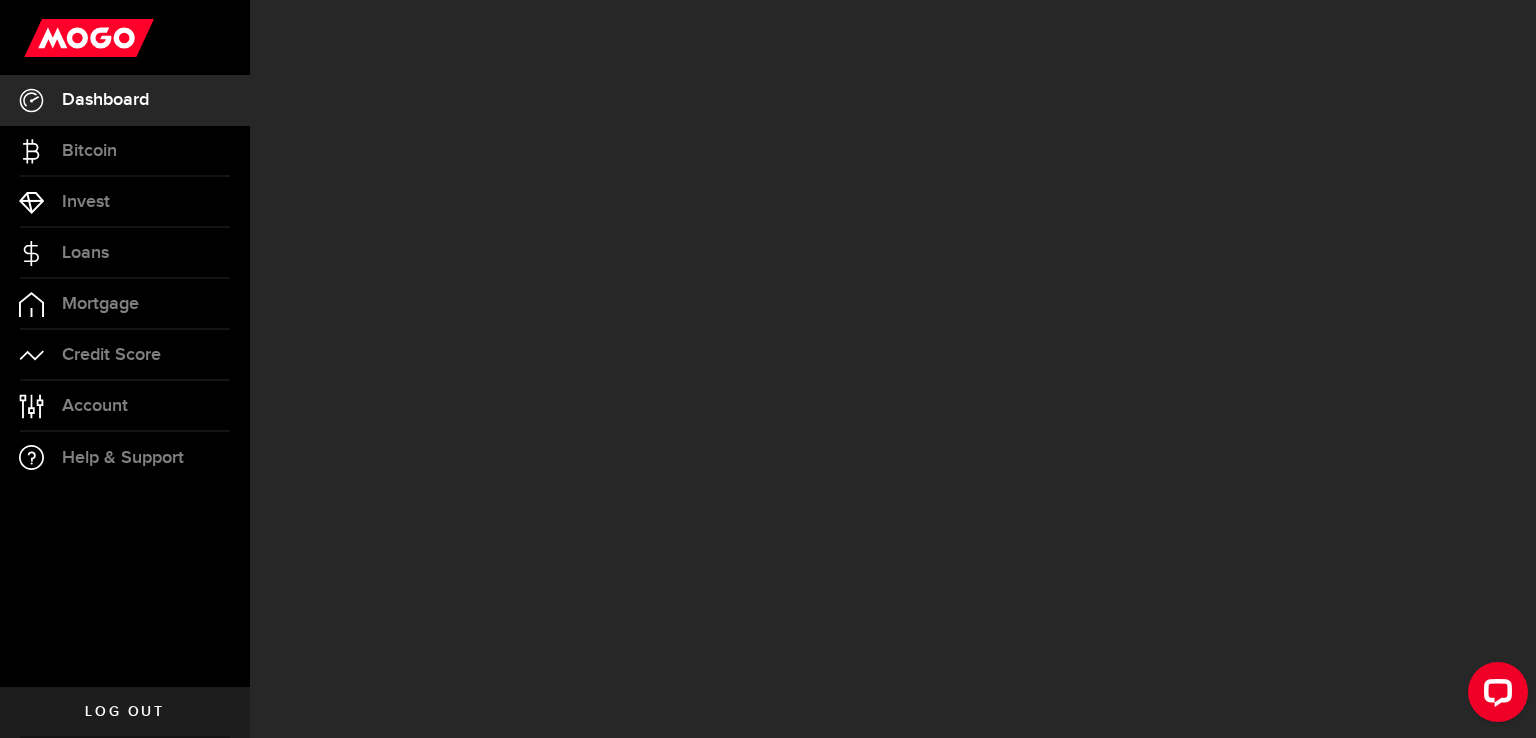 scroll, scrollTop: 0, scrollLeft: 0, axis: both 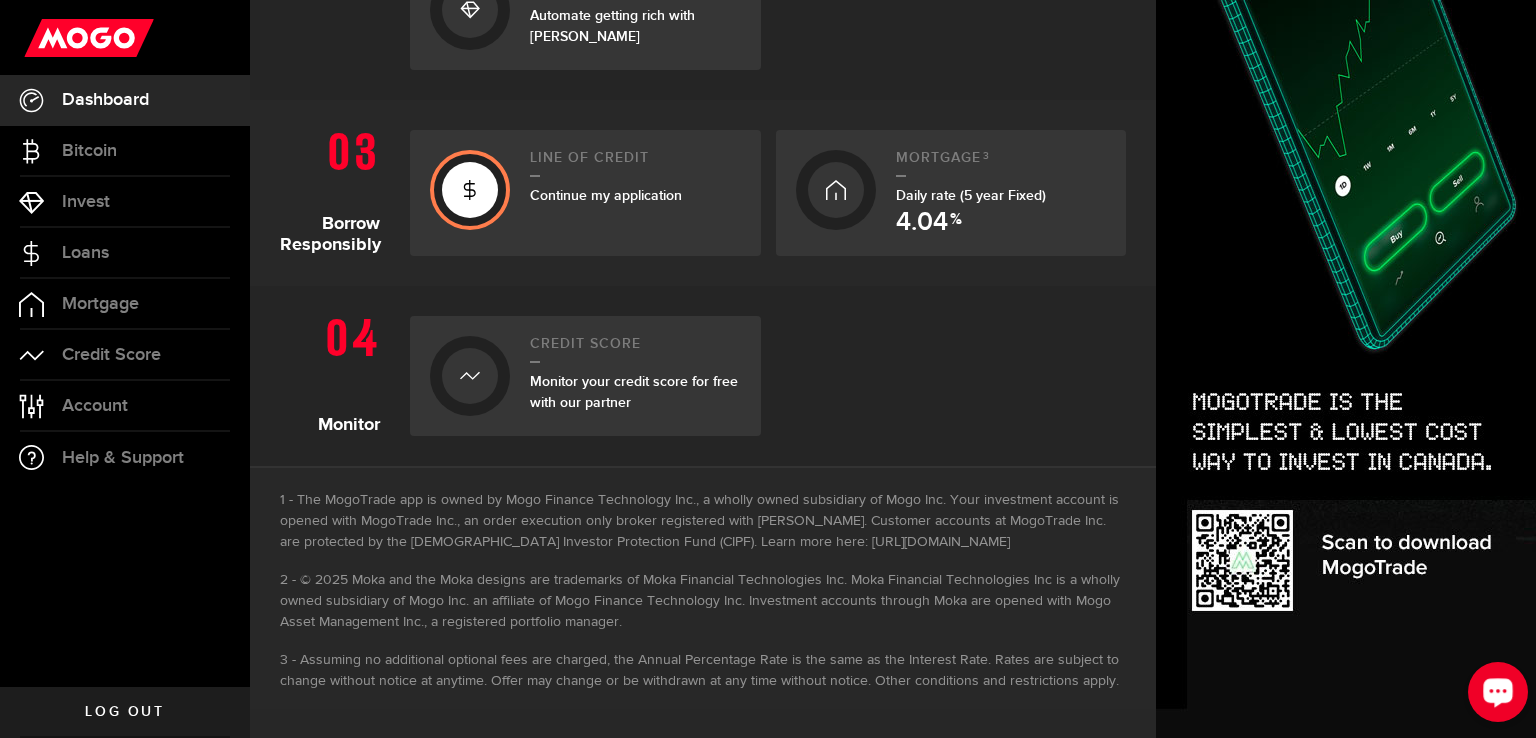 click at bounding box center (1498, 691) 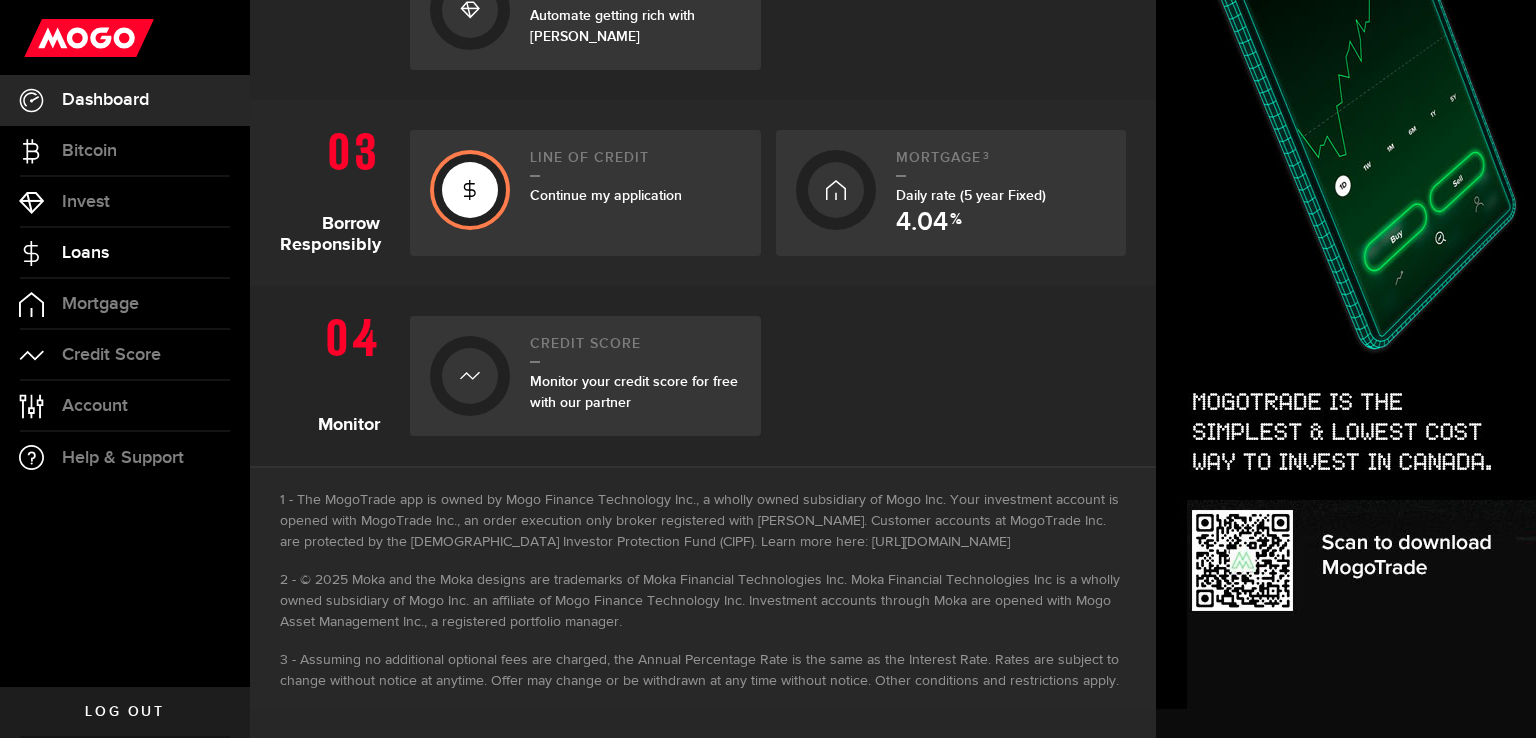 click on "Loans" at bounding box center (125, 253) 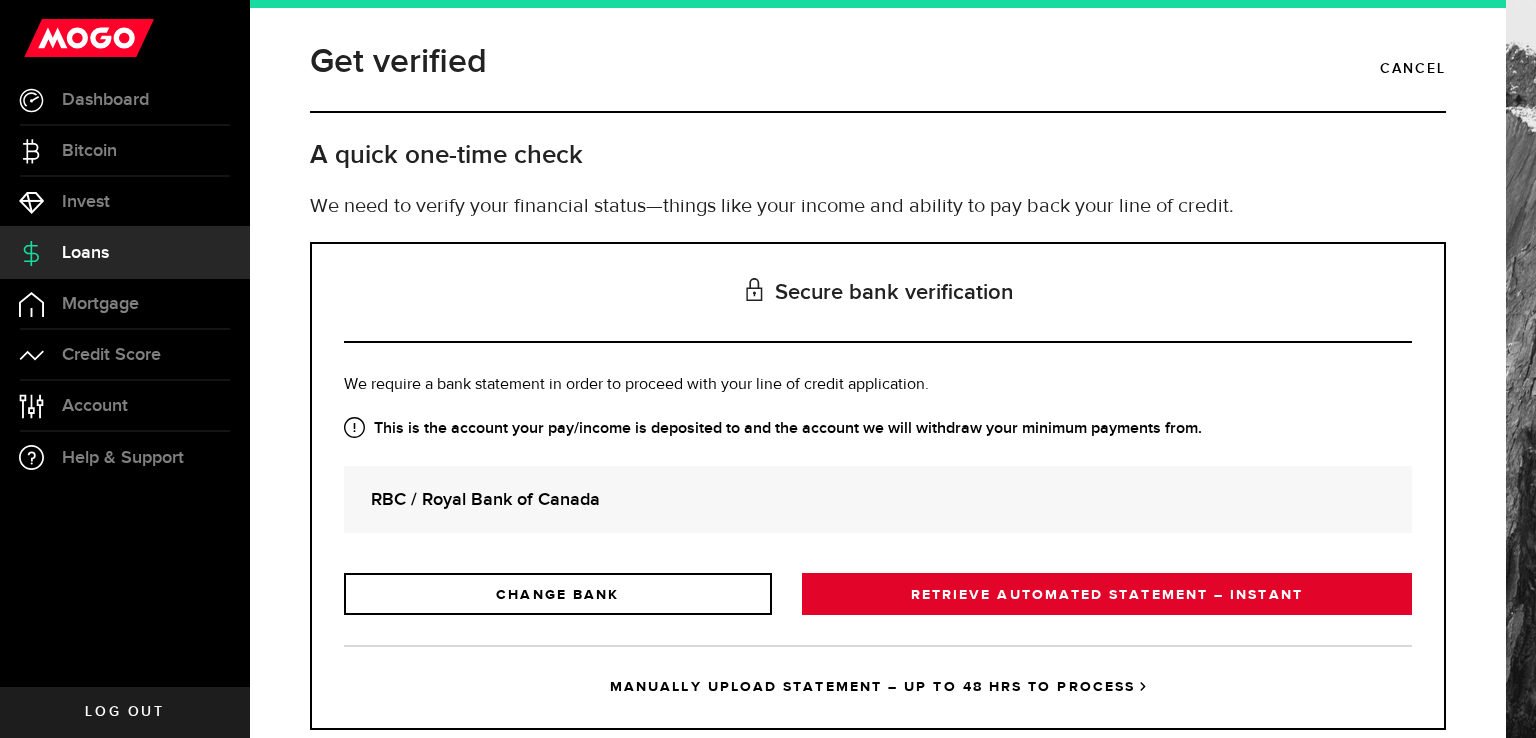 click on "RETRIEVE AUTOMATED STATEMENT – INSTANT" at bounding box center [1107, 594] 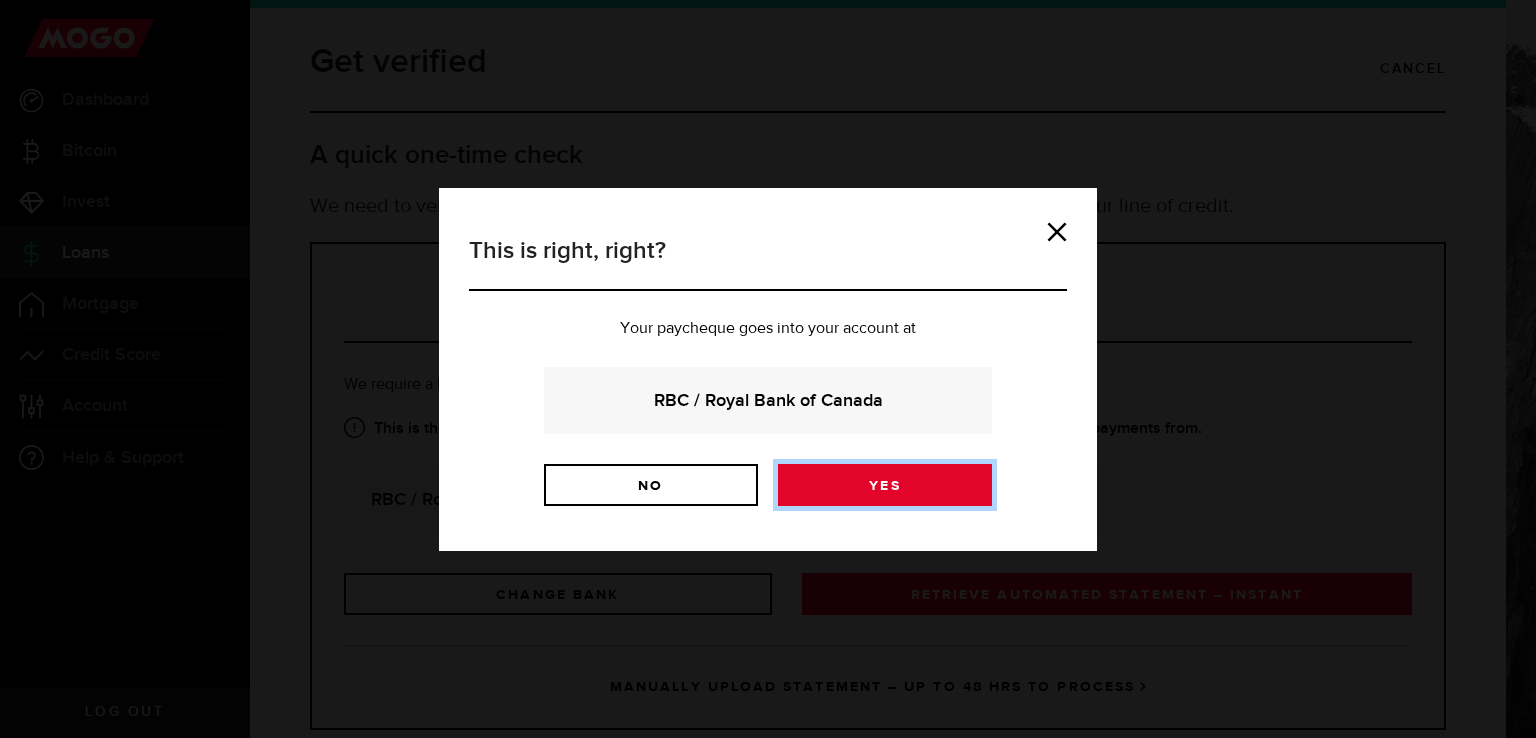 click on "Yes" at bounding box center (885, 485) 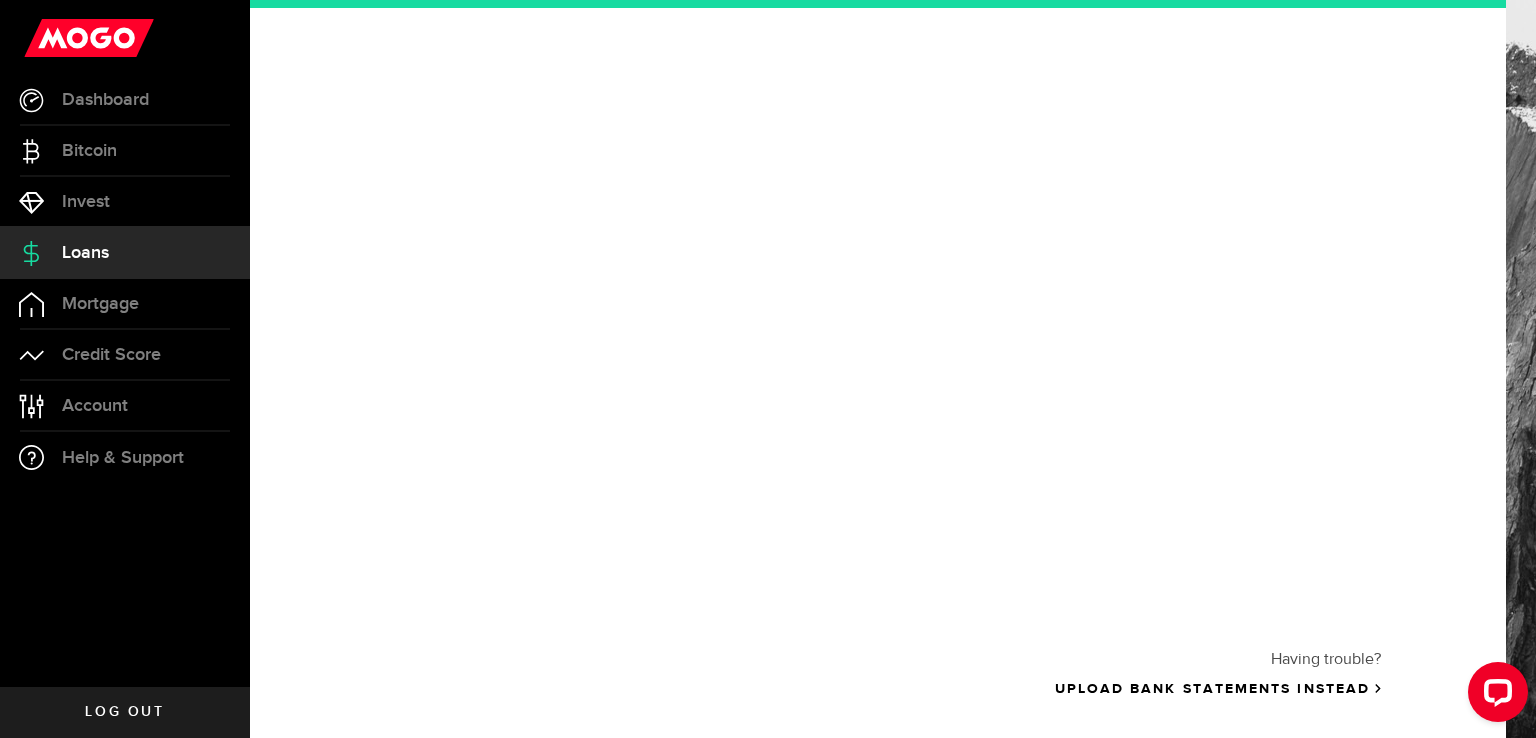 scroll, scrollTop: 344, scrollLeft: 0, axis: vertical 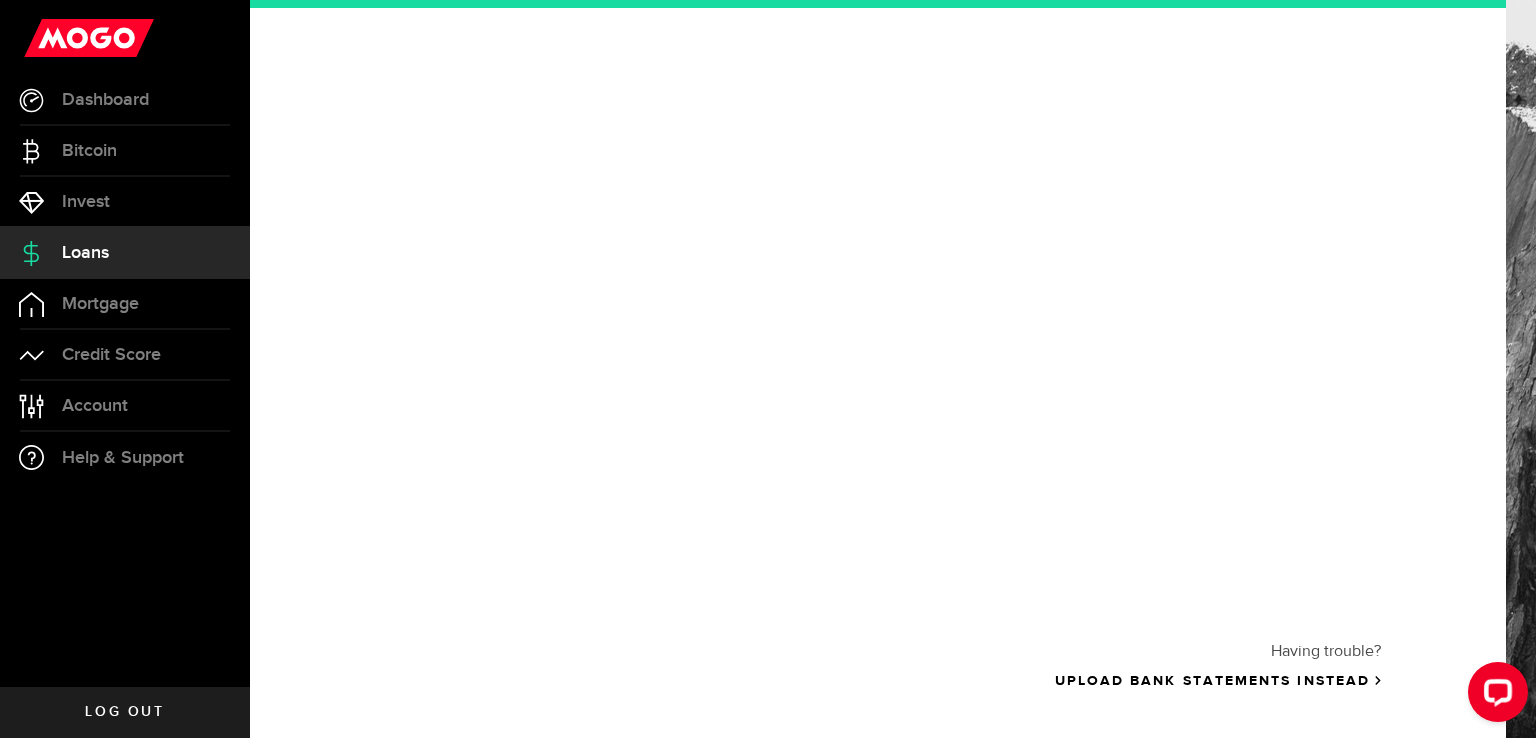 click at bounding box center (1494, 696) 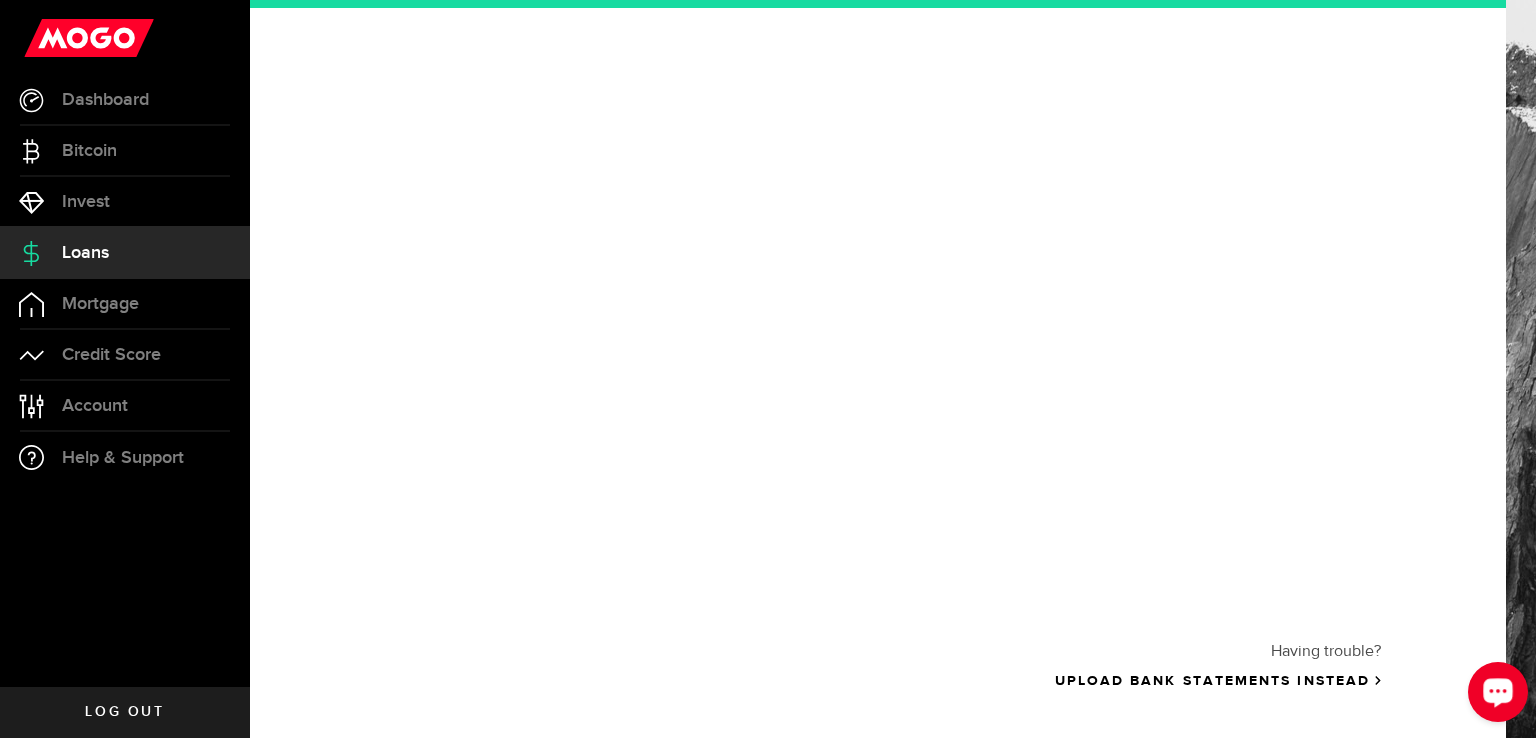 click at bounding box center (1498, 692) 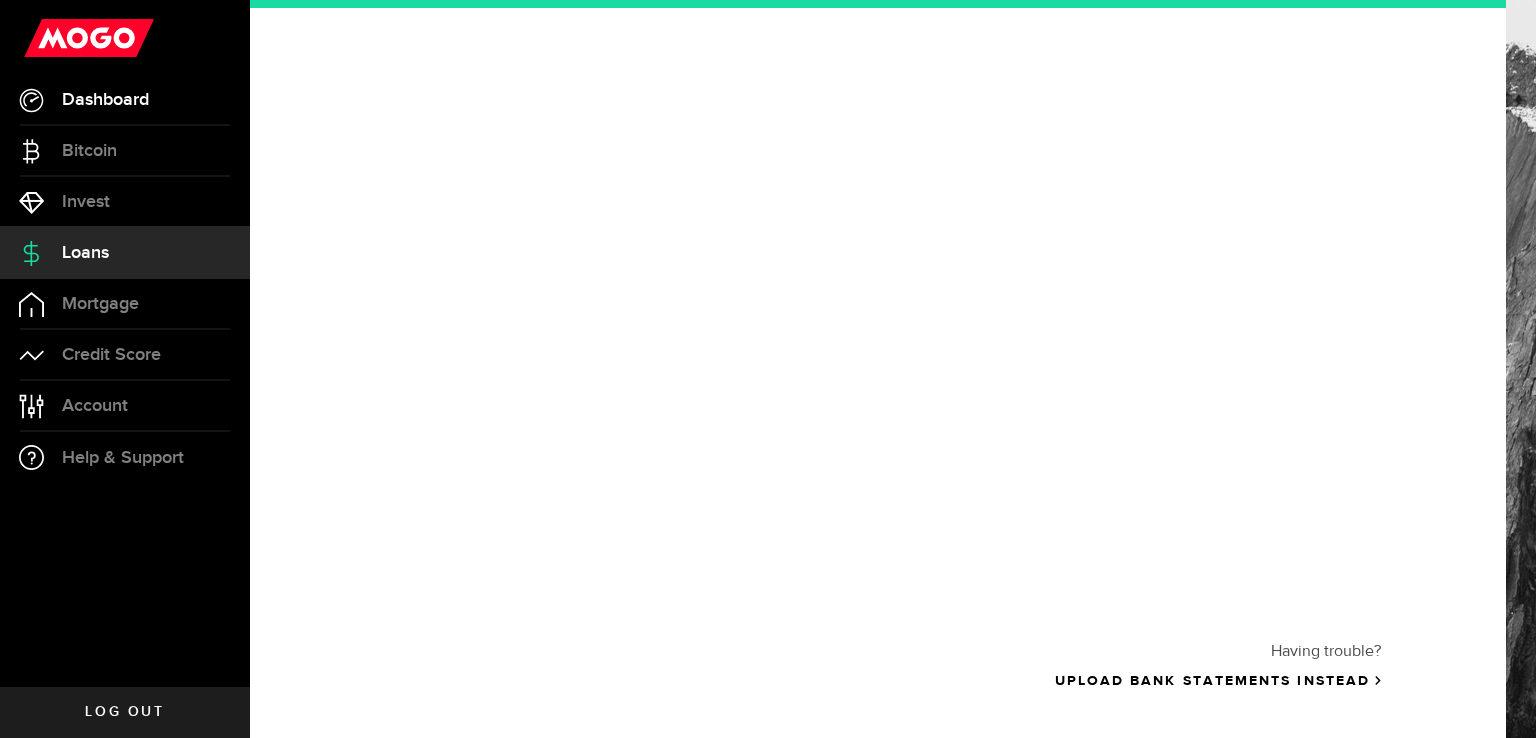 click on "Dashboard" at bounding box center (105, 100) 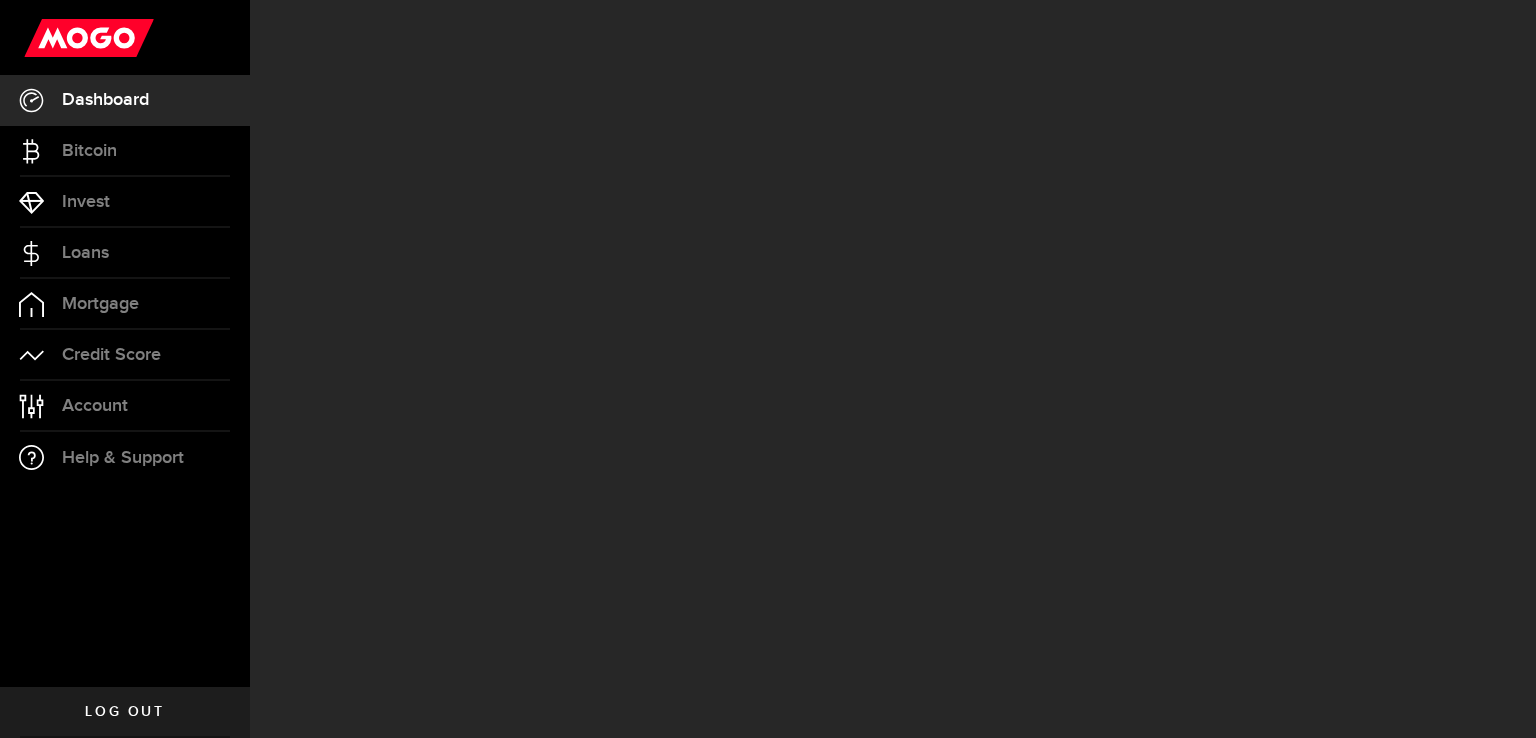 scroll, scrollTop: 0, scrollLeft: 0, axis: both 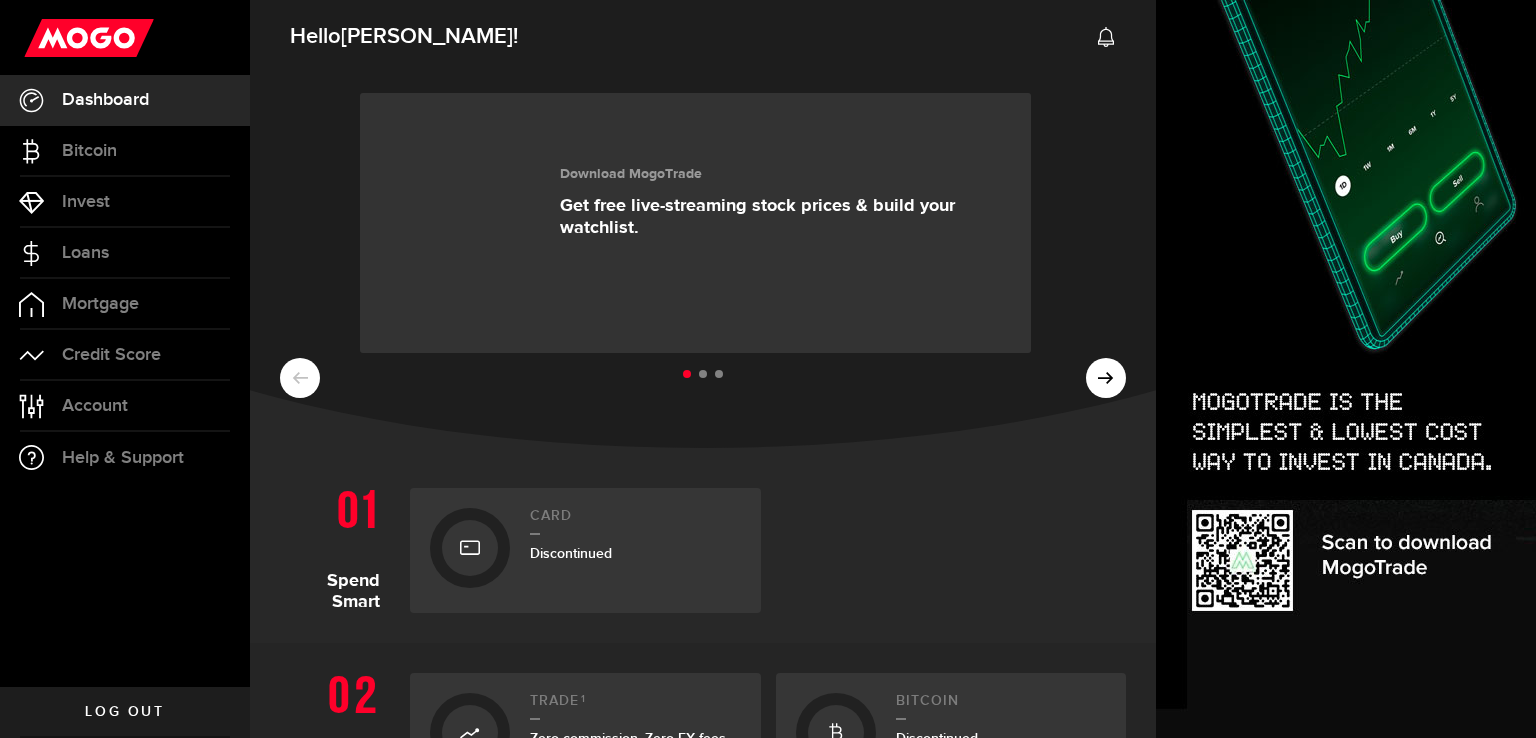 click at bounding box center (703, 375) 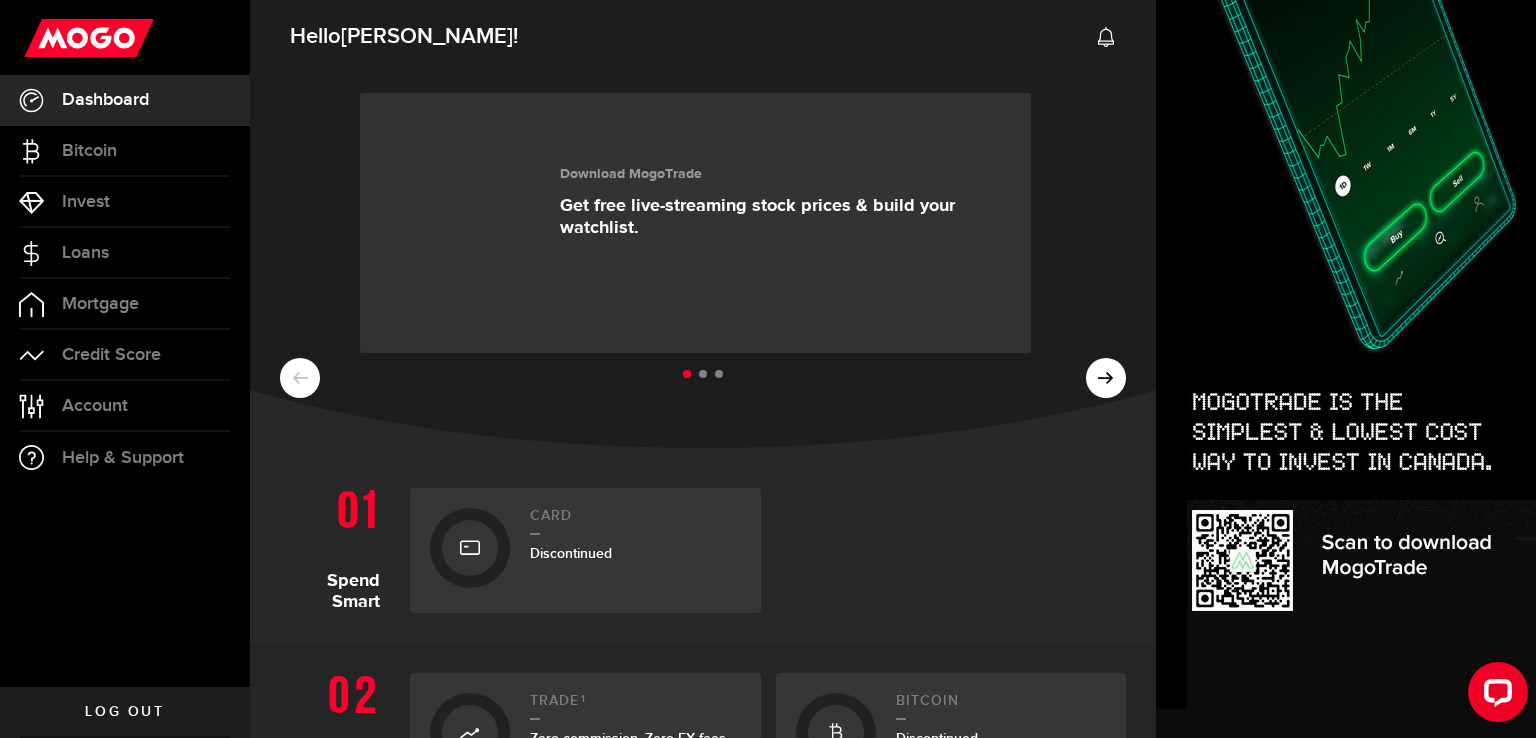click on "Log out" at bounding box center (125, 712) 